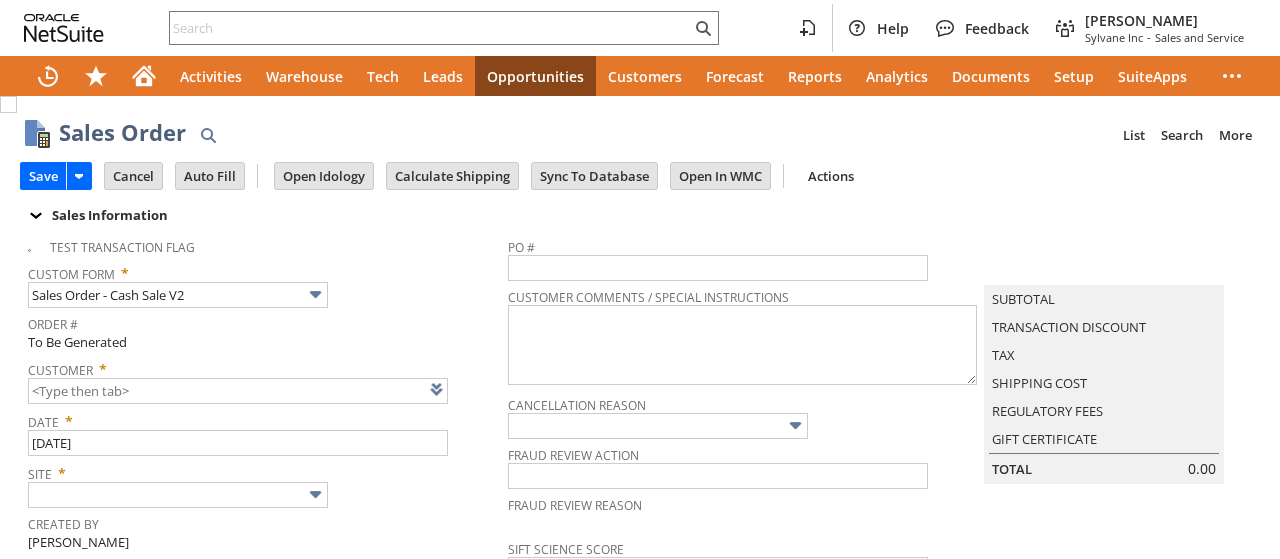 scroll, scrollTop: 0, scrollLeft: 0, axis: both 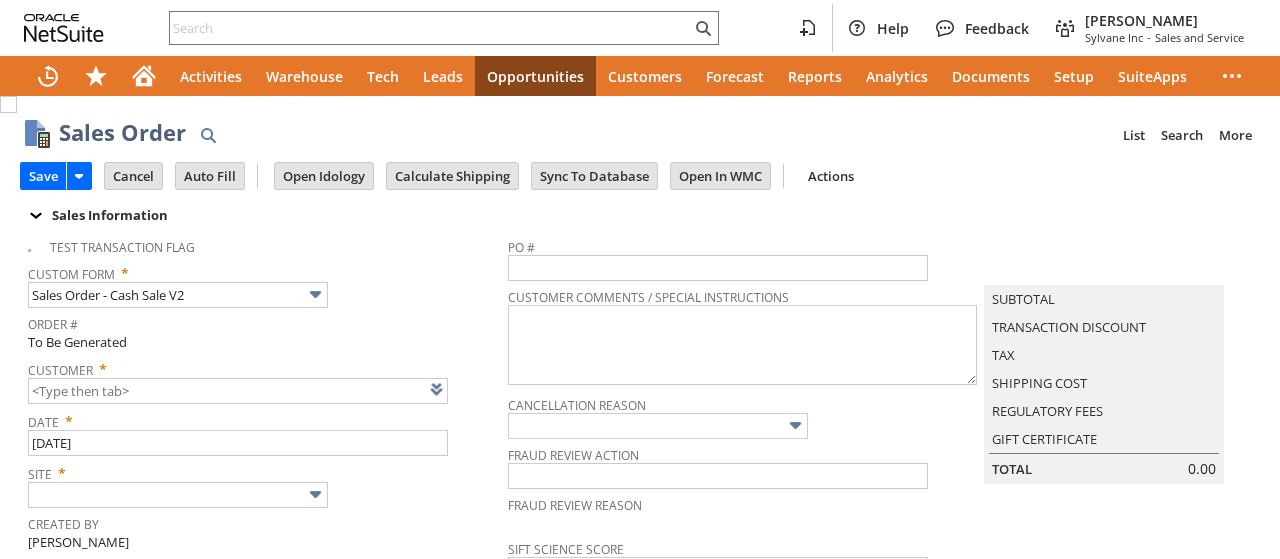 type on "Intelligent Recommendations ⁰" 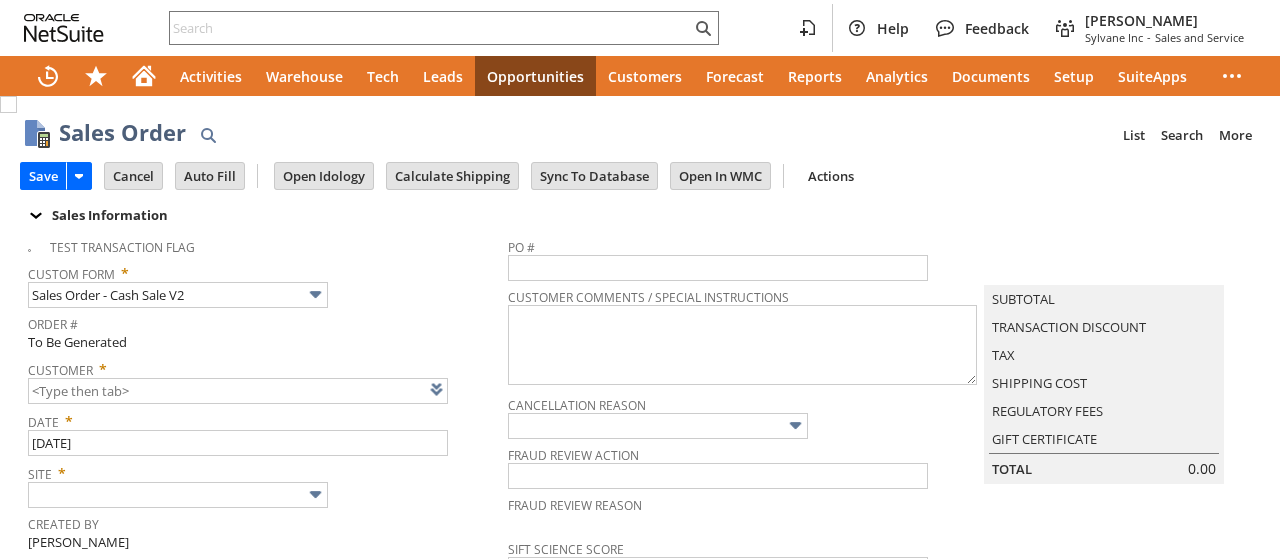 type on "Add" 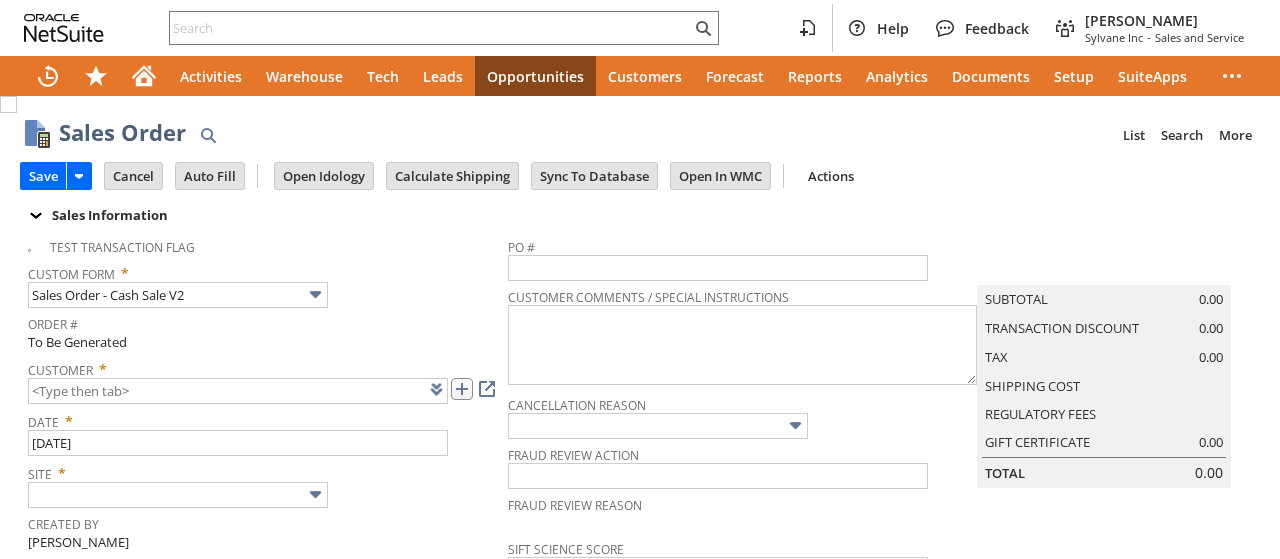 click at bounding box center (462, 389) 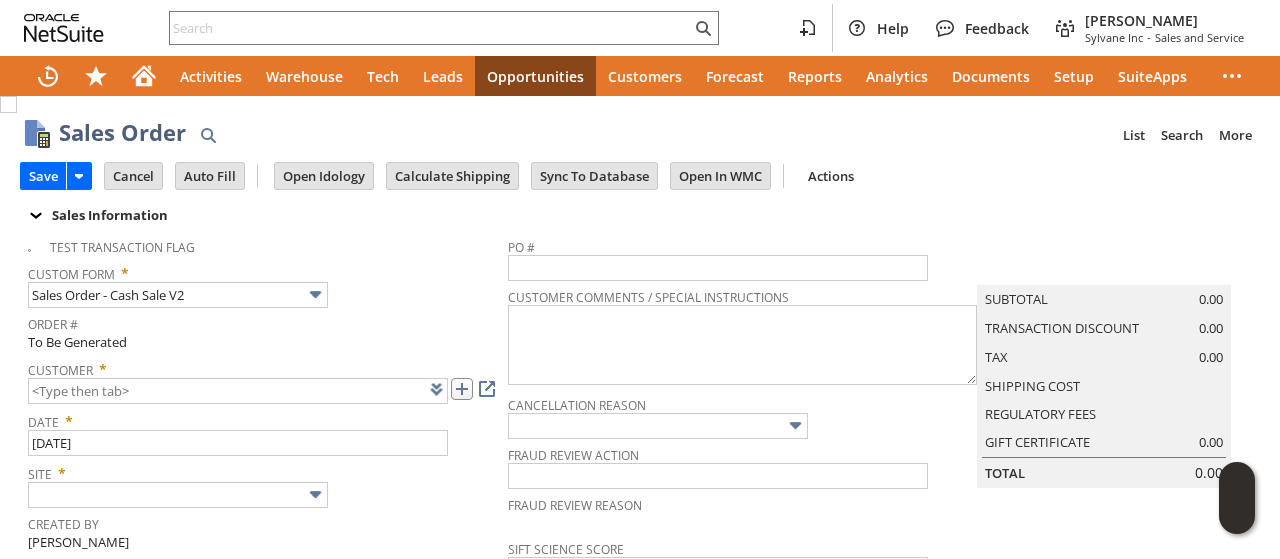 type on "CU1228435 Scott Williamson" 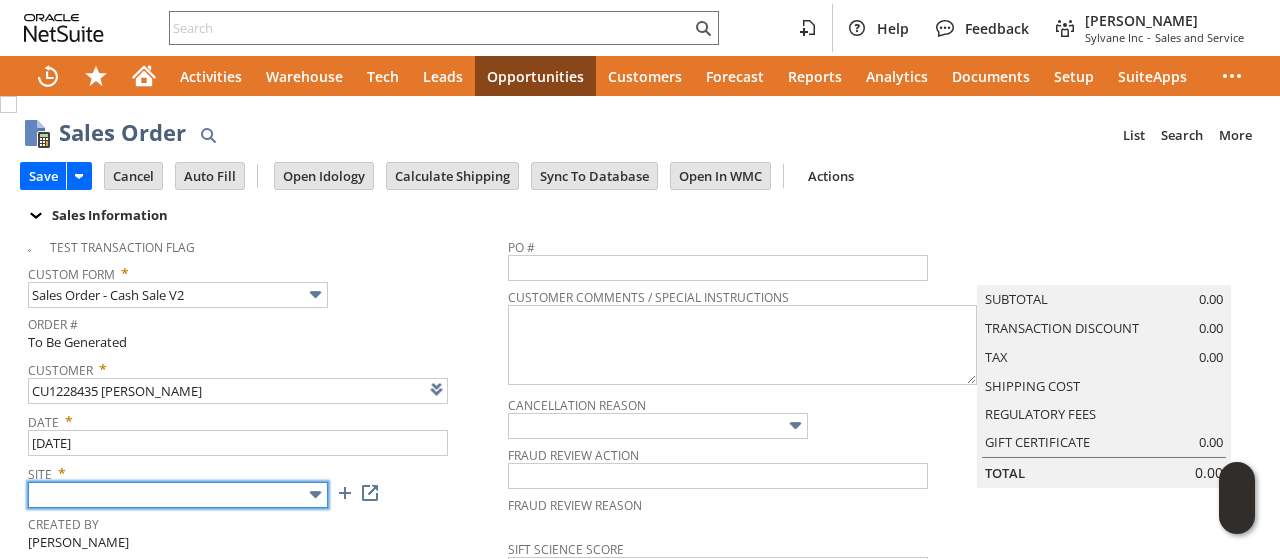 click at bounding box center (178, 495) 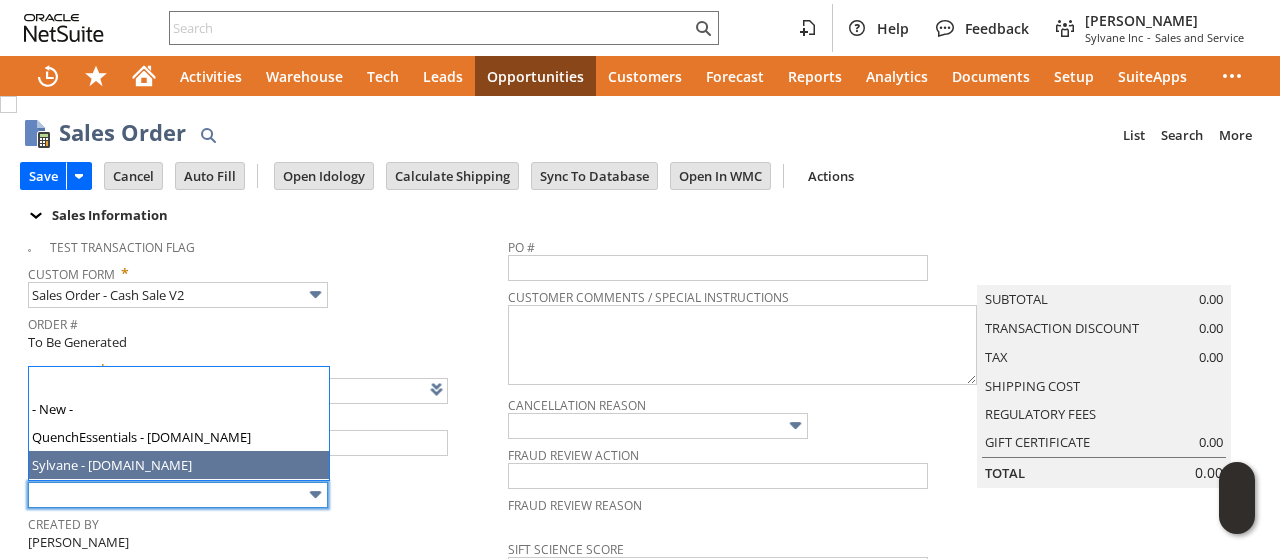 type on "Sylvane - [DOMAIN_NAME]" 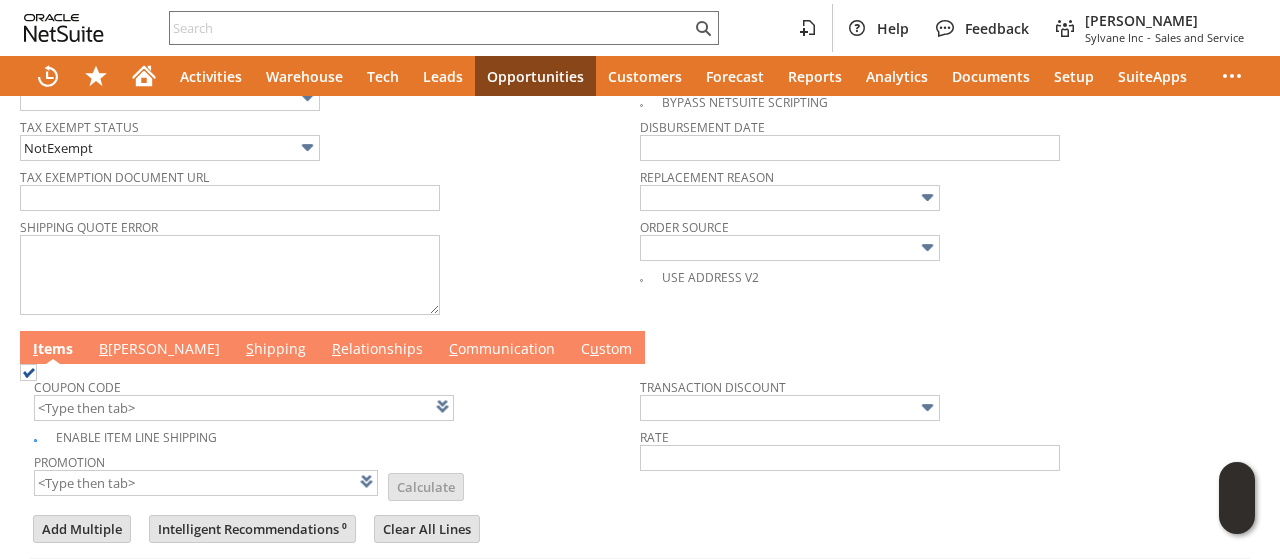 scroll, scrollTop: 1000, scrollLeft: 0, axis: vertical 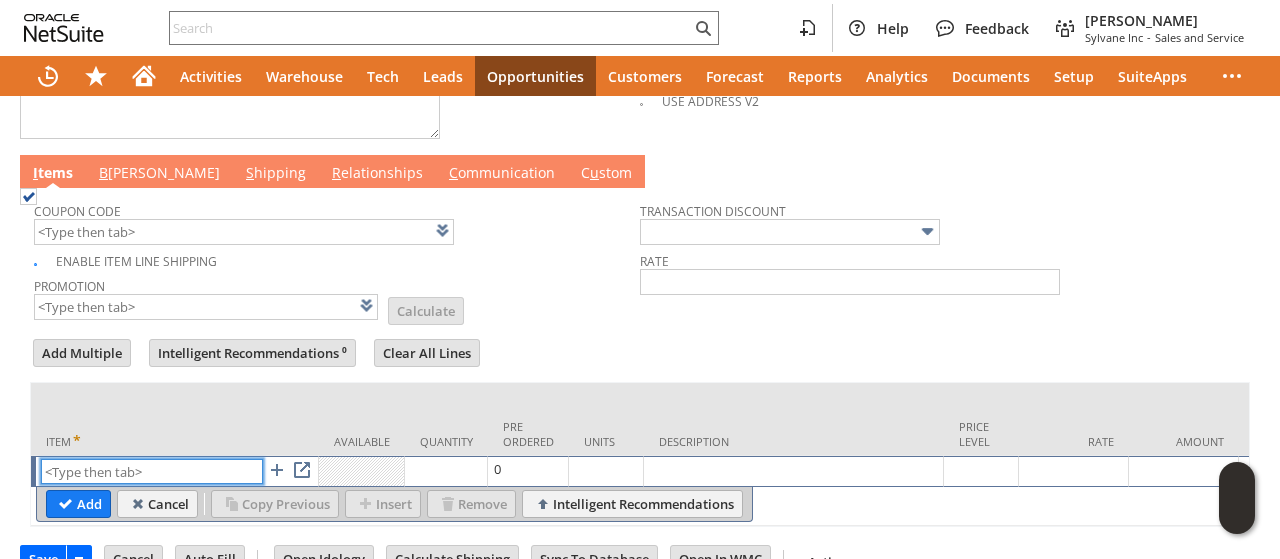 paste on "ki4943" 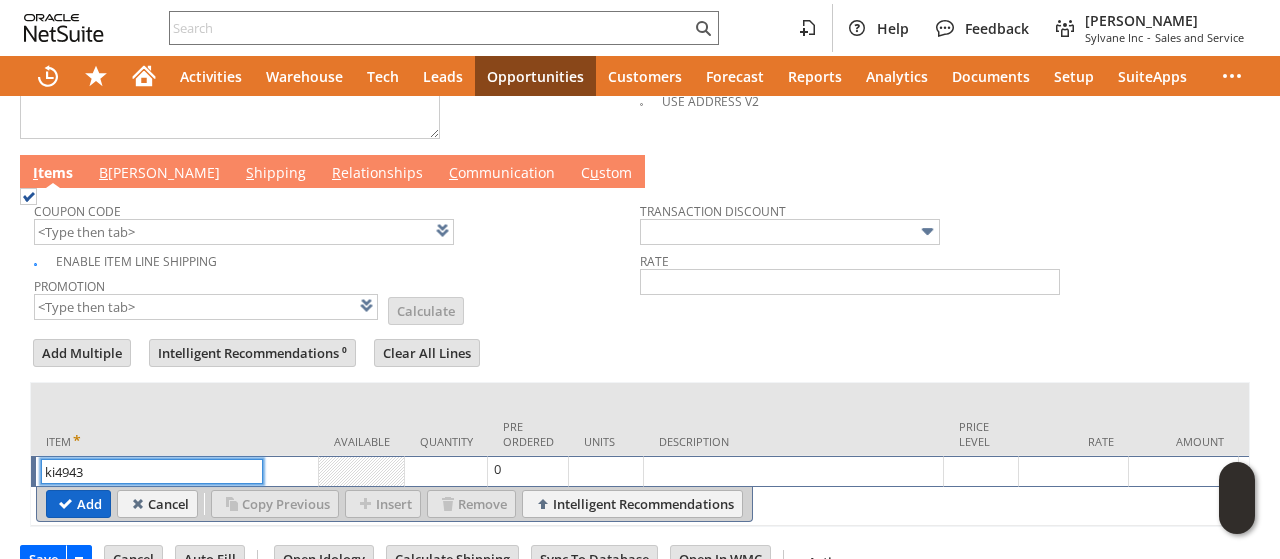 type on "ki4943" 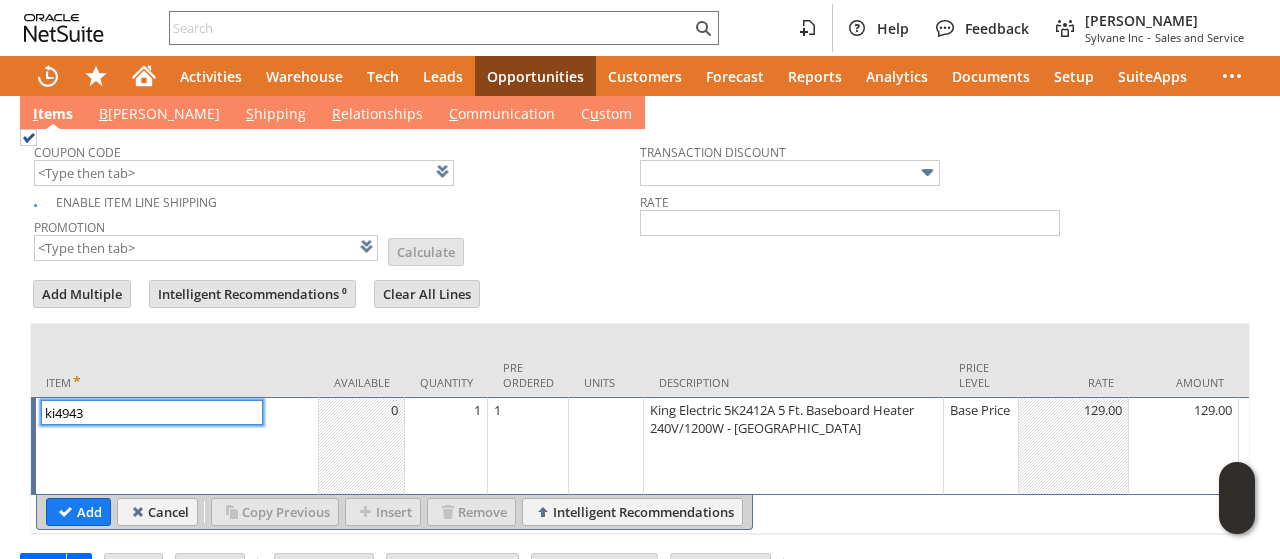 scroll, scrollTop: 1123, scrollLeft: 0, axis: vertical 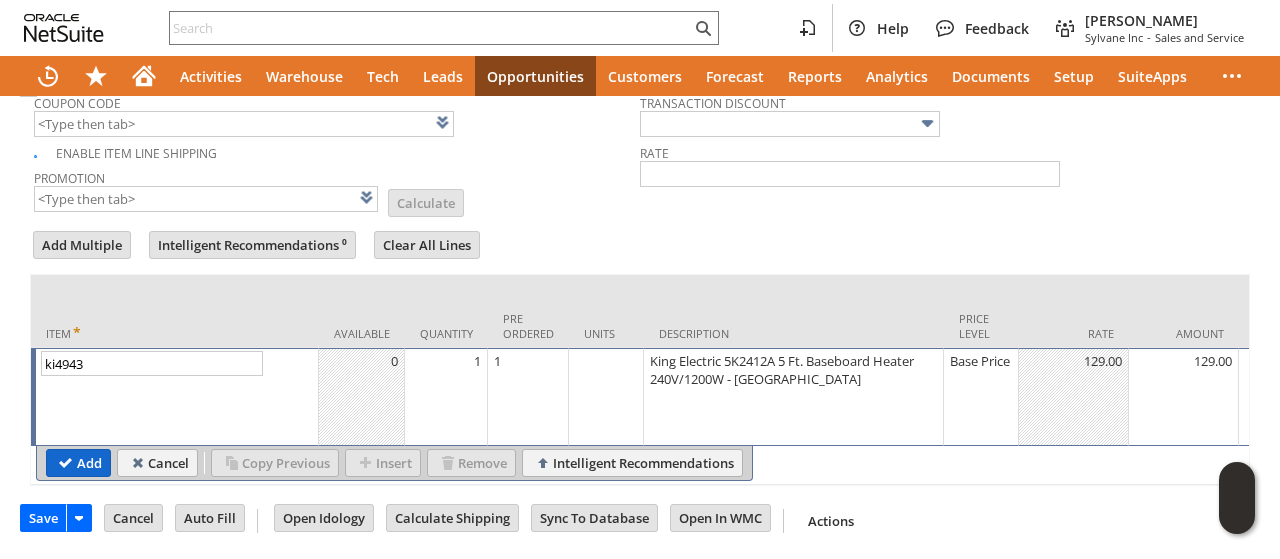 click on "Add" at bounding box center [78, 463] 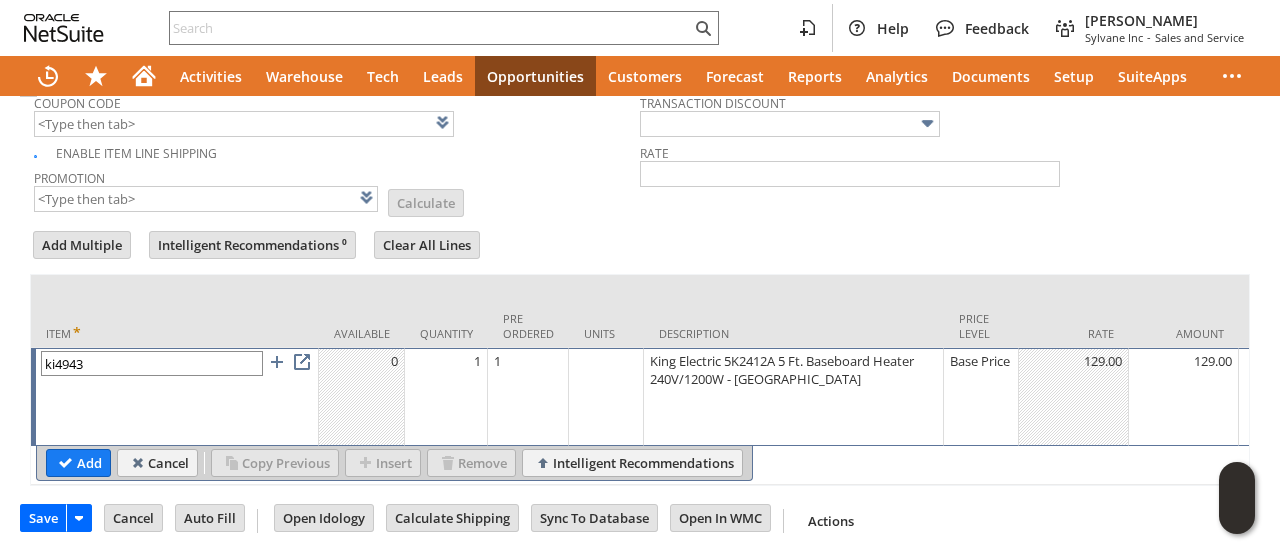 type 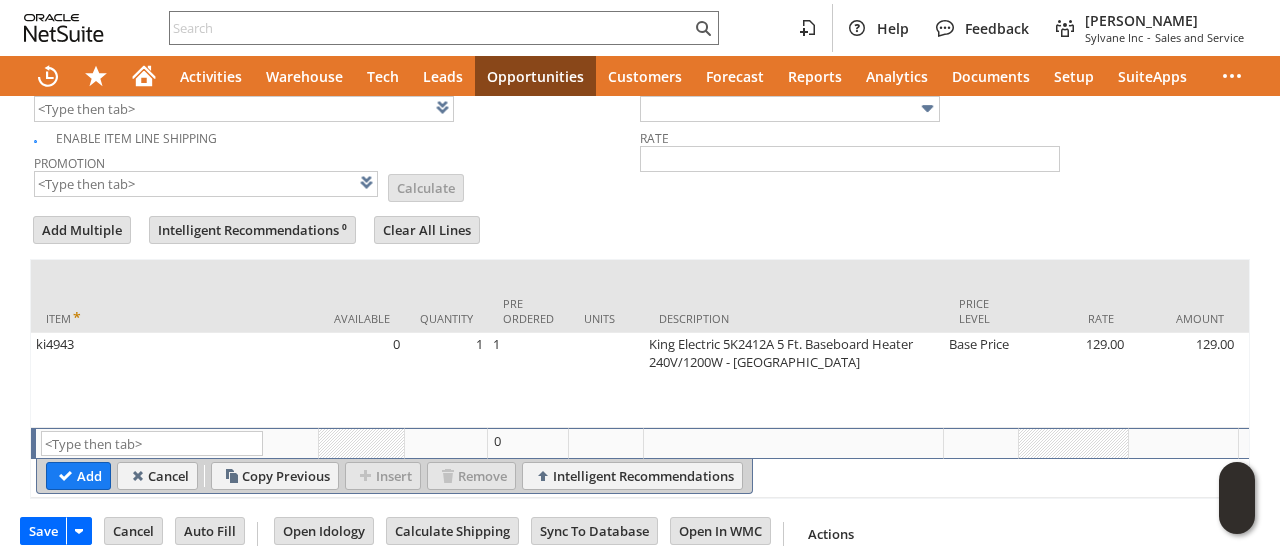 type on "ki4949" 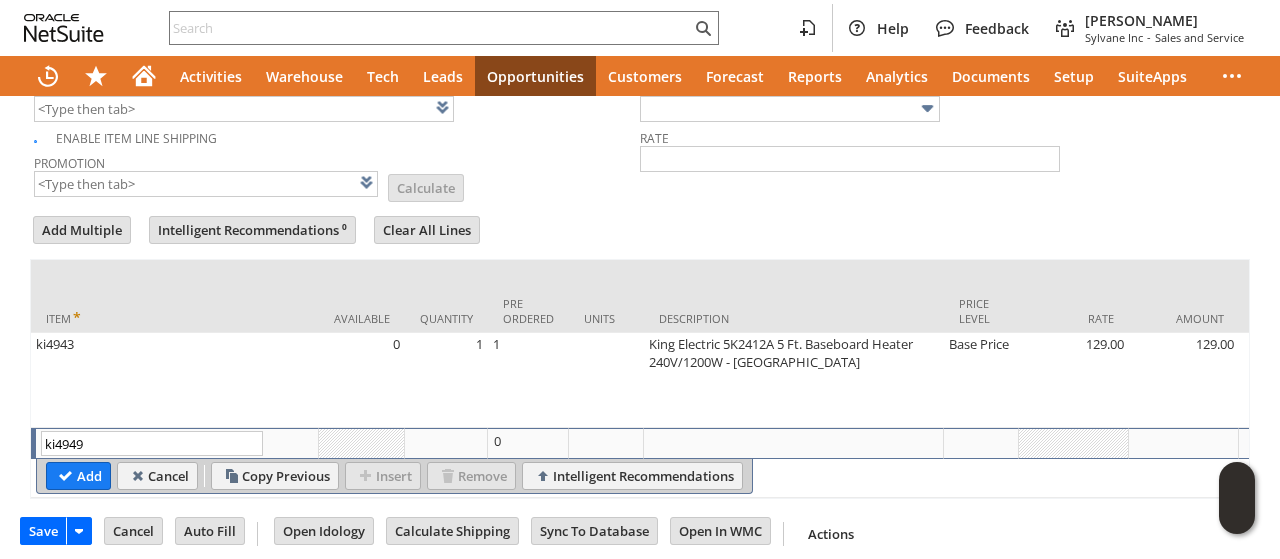 click on "Item" at bounding box center (175, 296) 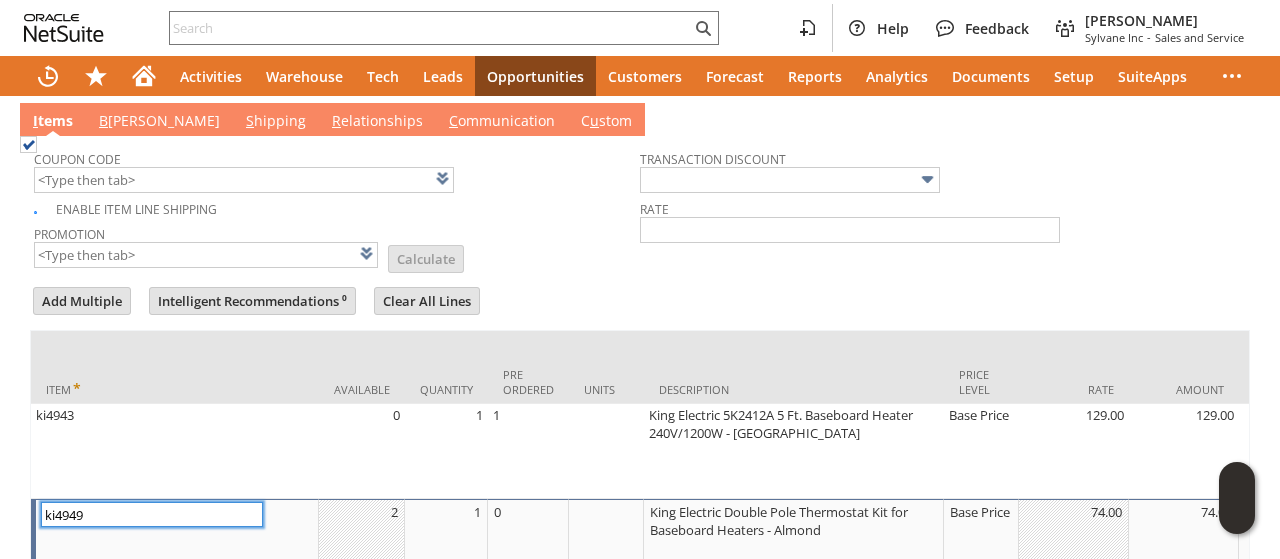 scroll, scrollTop: 1023, scrollLeft: 0, axis: vertical 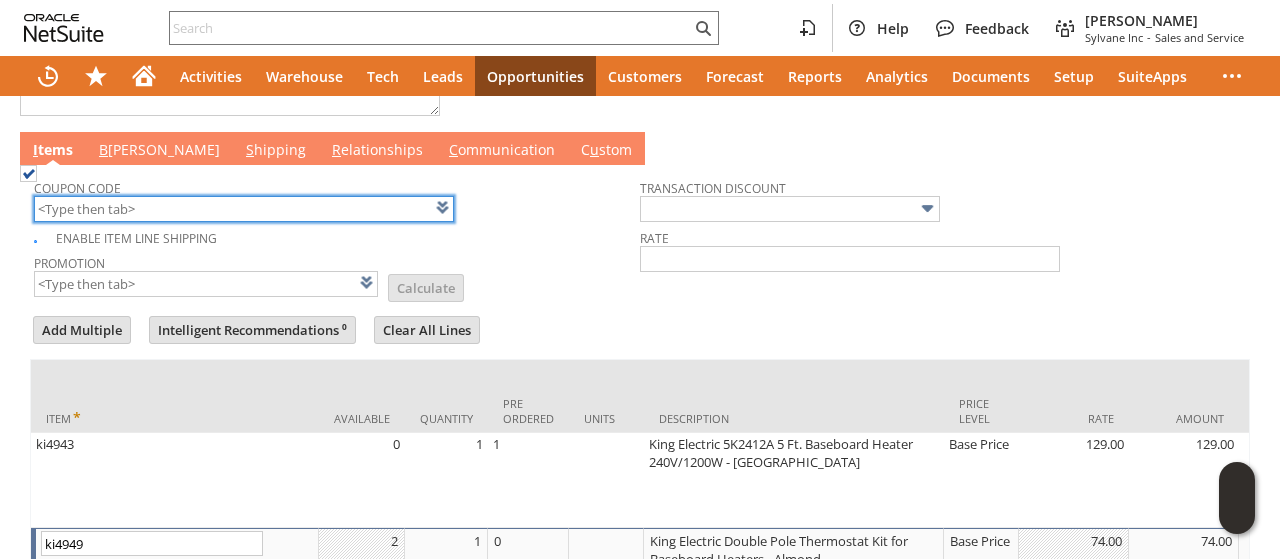 click at bounding box center (244, 209) 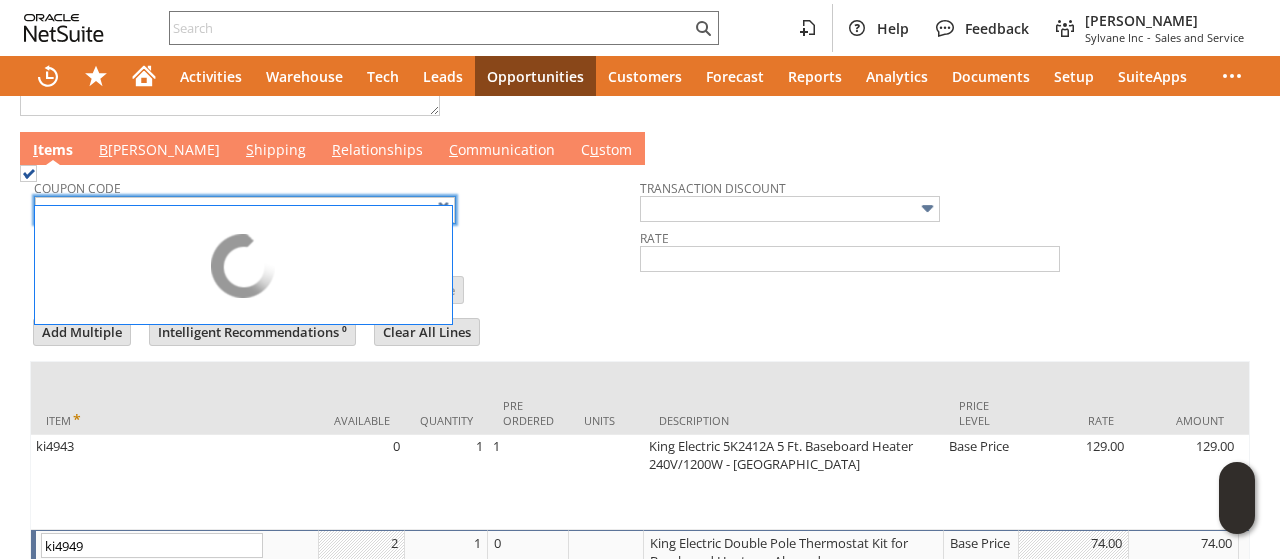 click on "Enable Item Line Shipping" at bounding box center [337, 238] 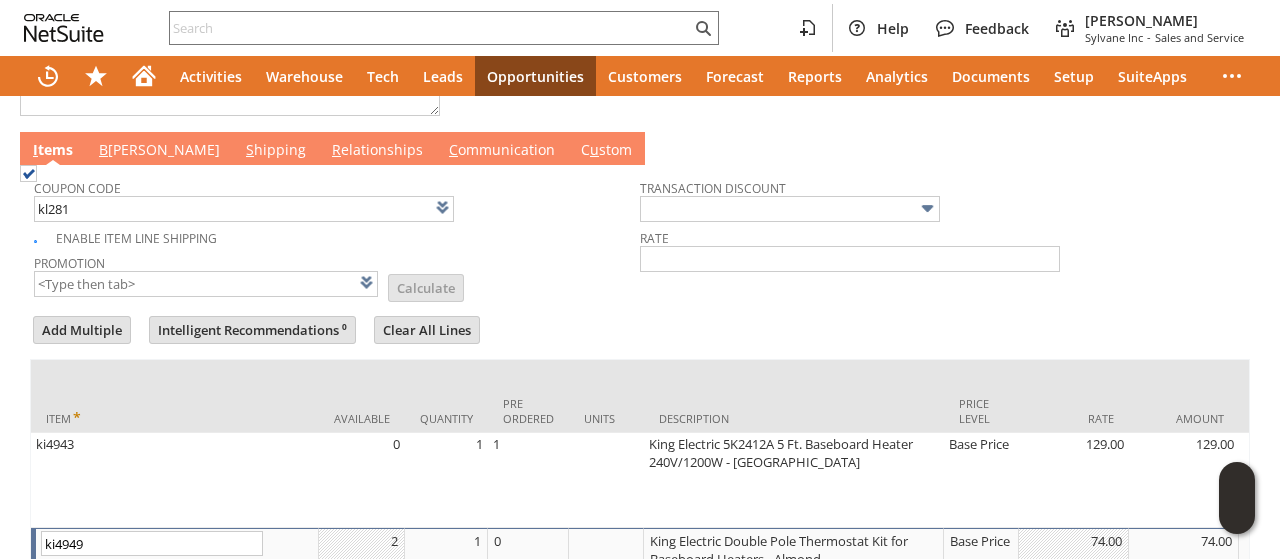 type on "KL281" 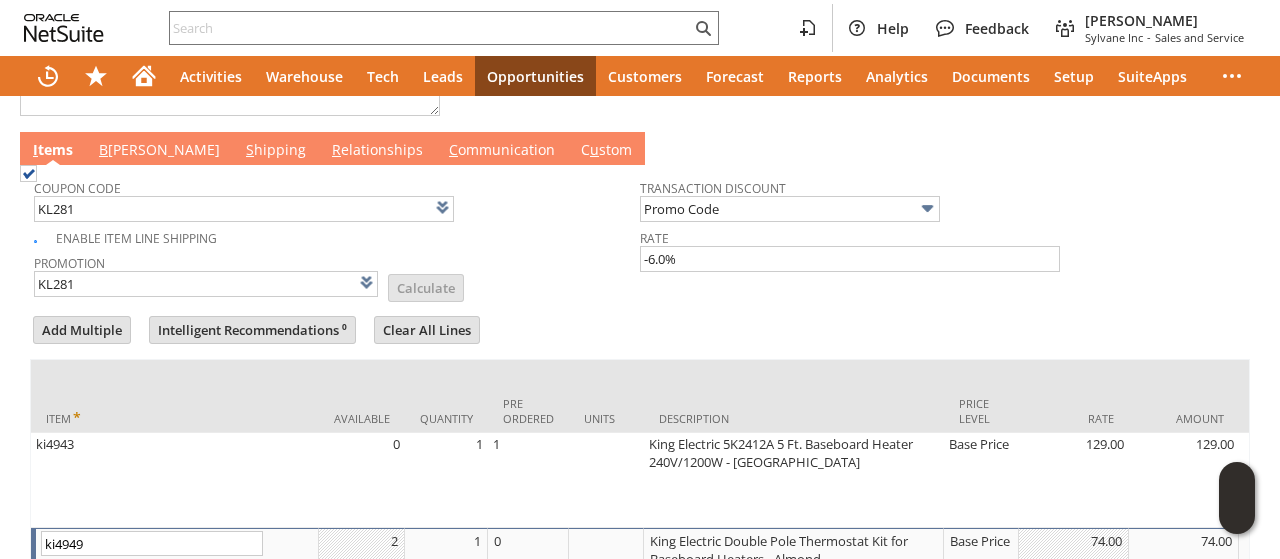 scroll, scrollTop: 1272, scrollLeft: 0, axis: vertical 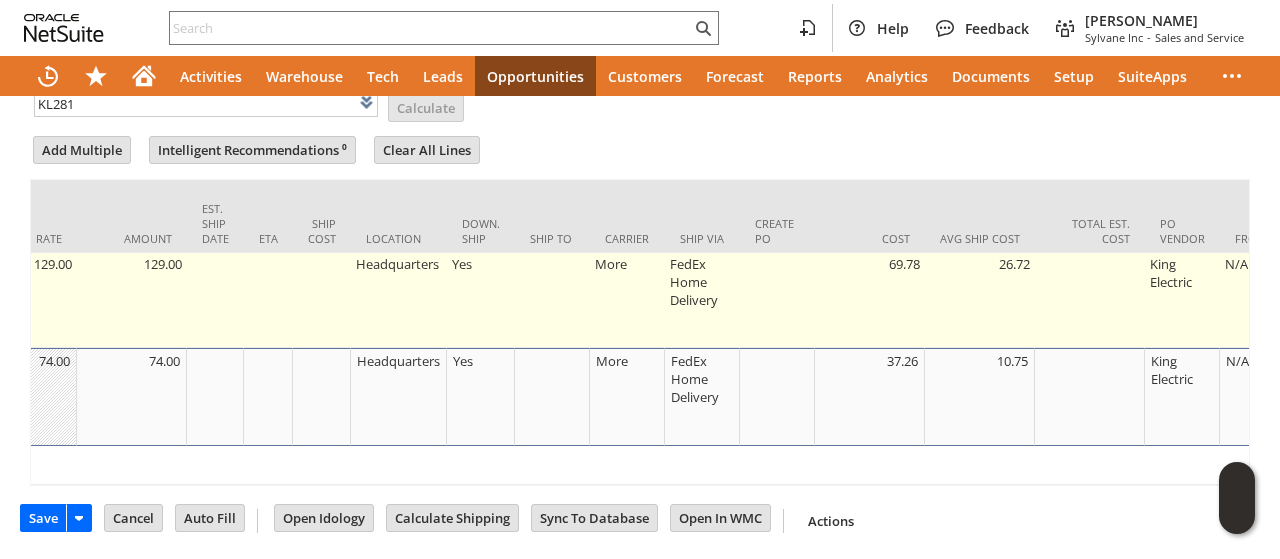 click at bounding box center (552, 300) 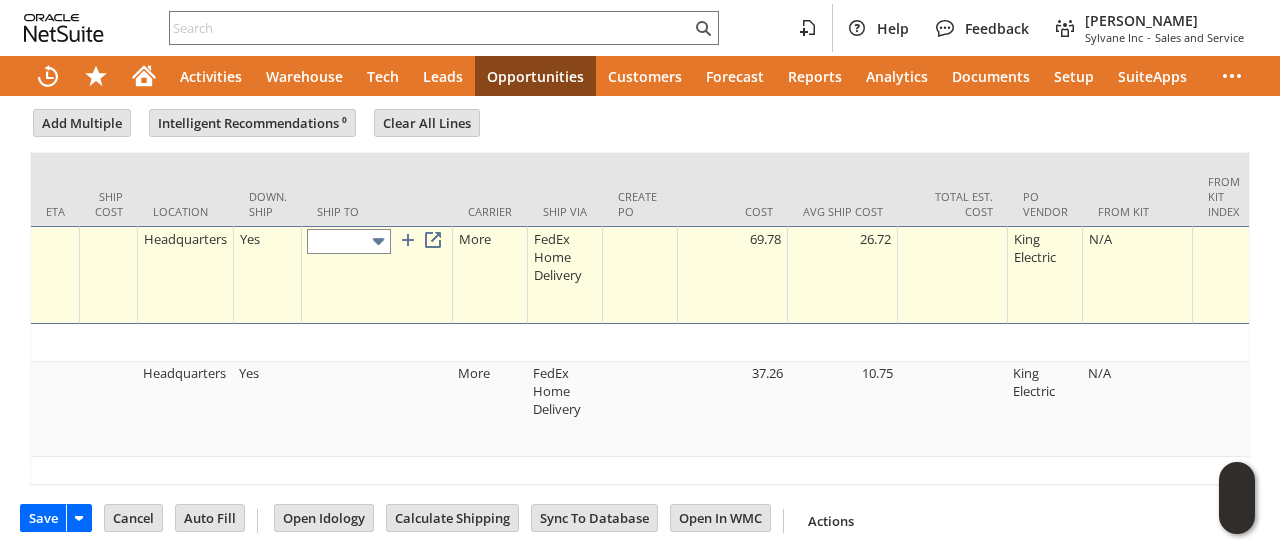 click at bounding box center (349, 241) 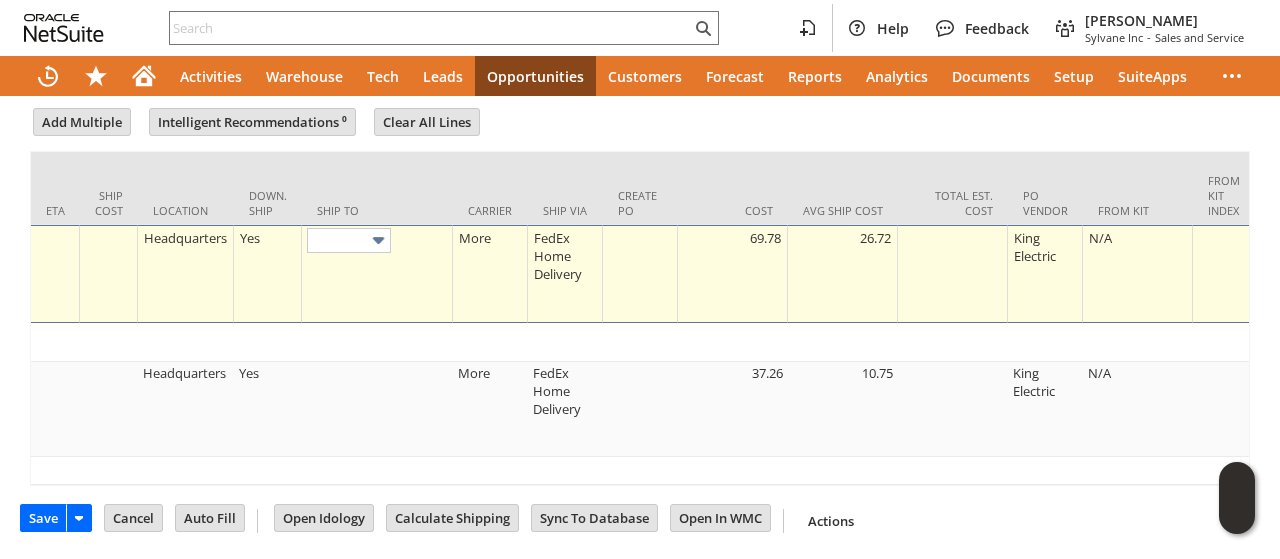 type on "9360 Guys Rd" 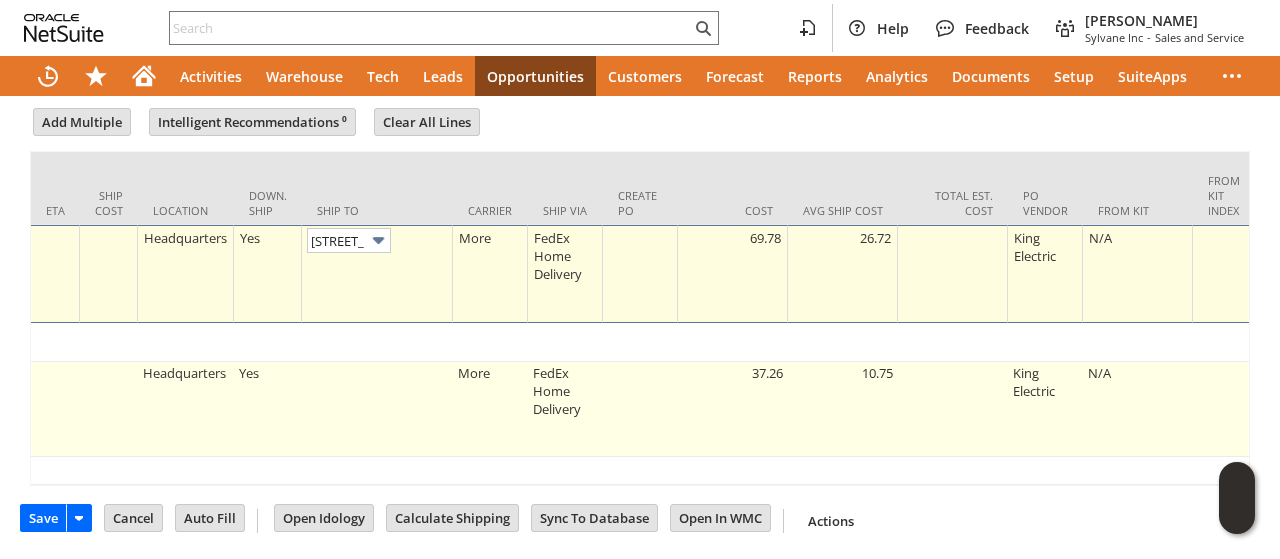 click at bounding box center [377, 409] 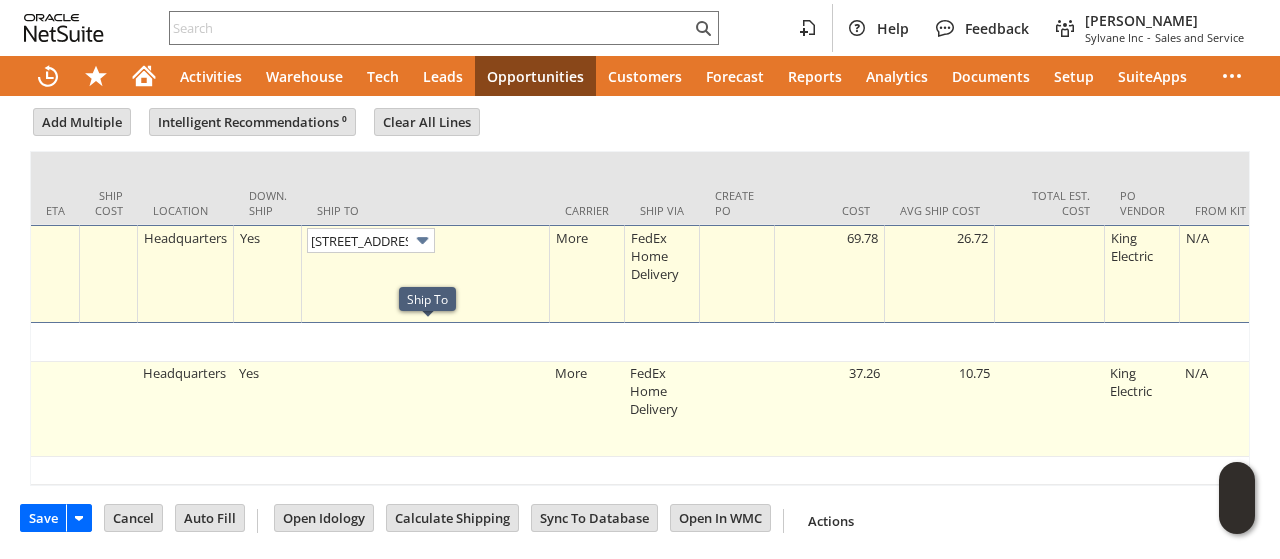 click at bounding box center (426, 409) 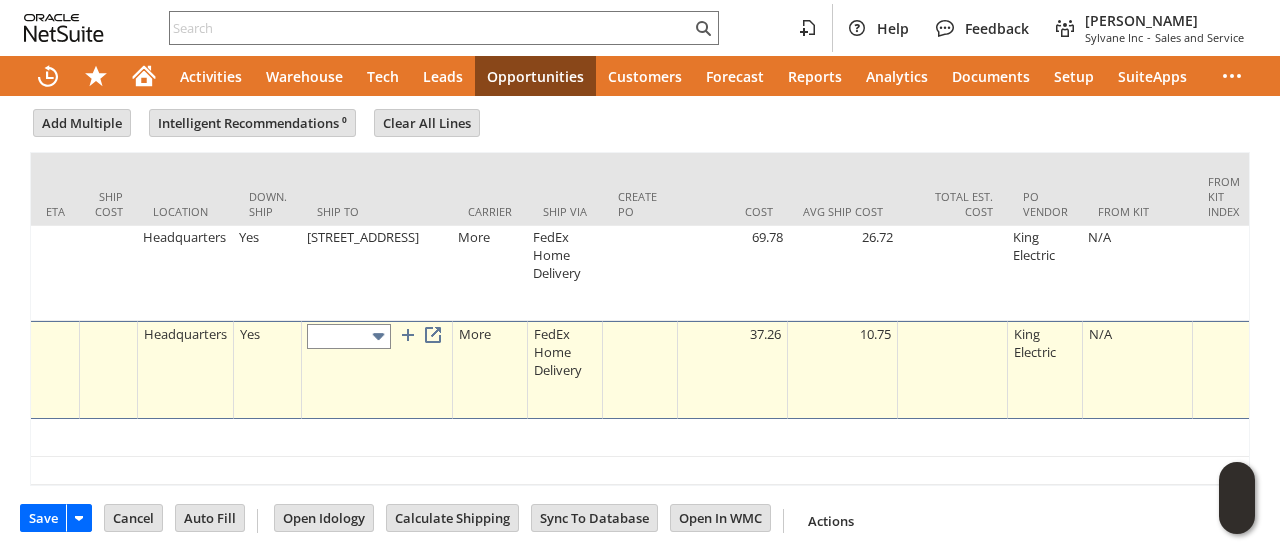 click at bounding box center (349, 336) 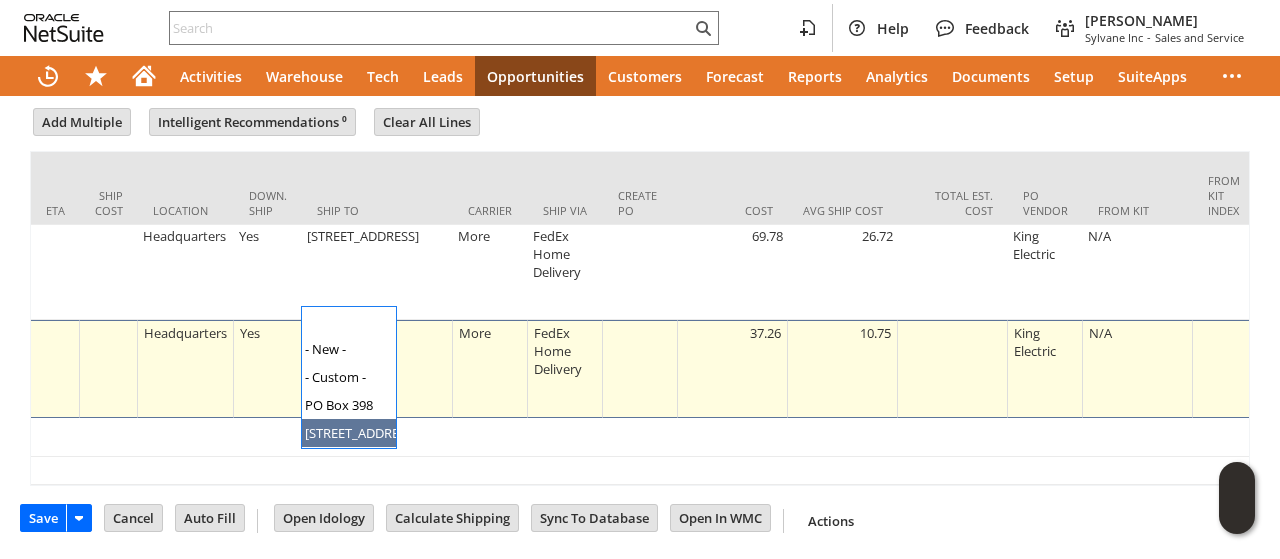 type on "9360 Guys Rd" 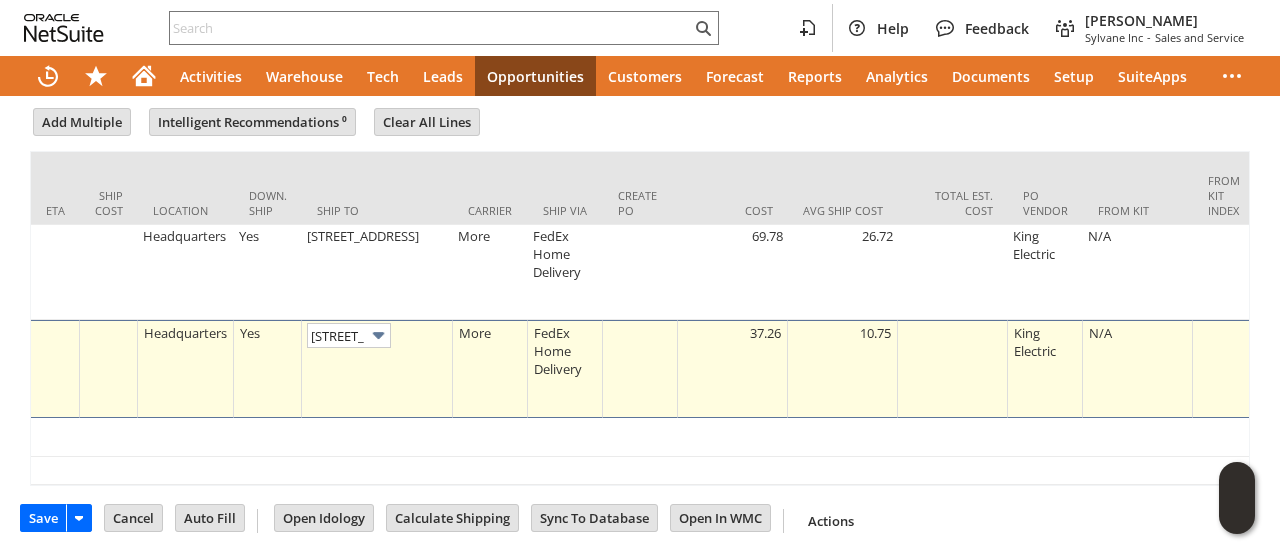 scroll, scrollTop: 0, scrollLeft: 389, axis: horizontal 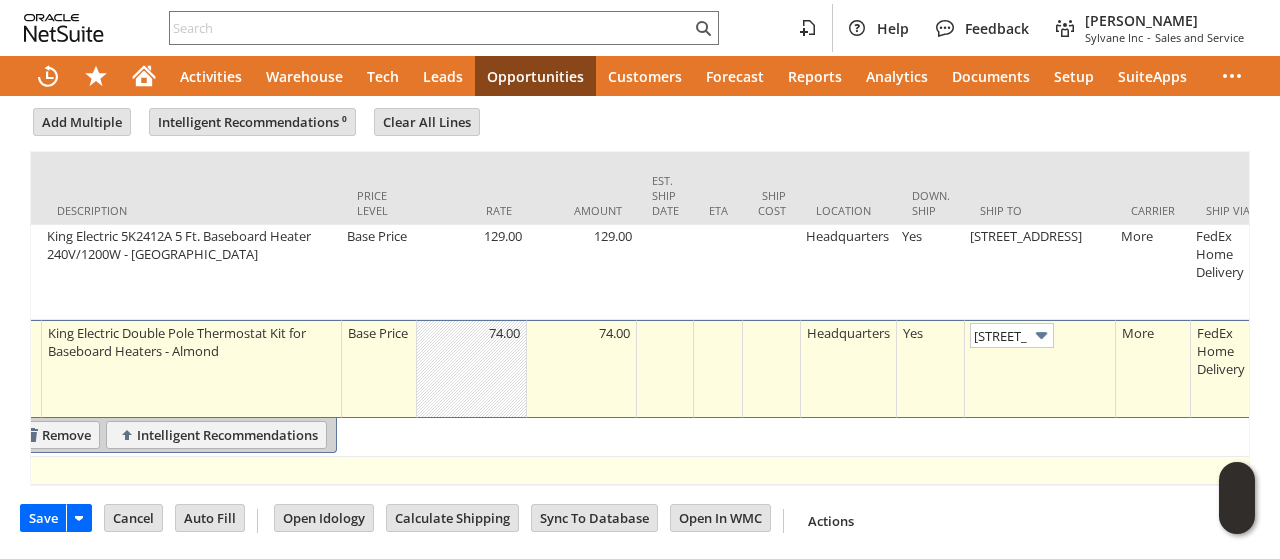 drag, startPoint x: 77, startPoint y: 486, endPoint x: 64, endPoint y: 484, distance: 13.152946 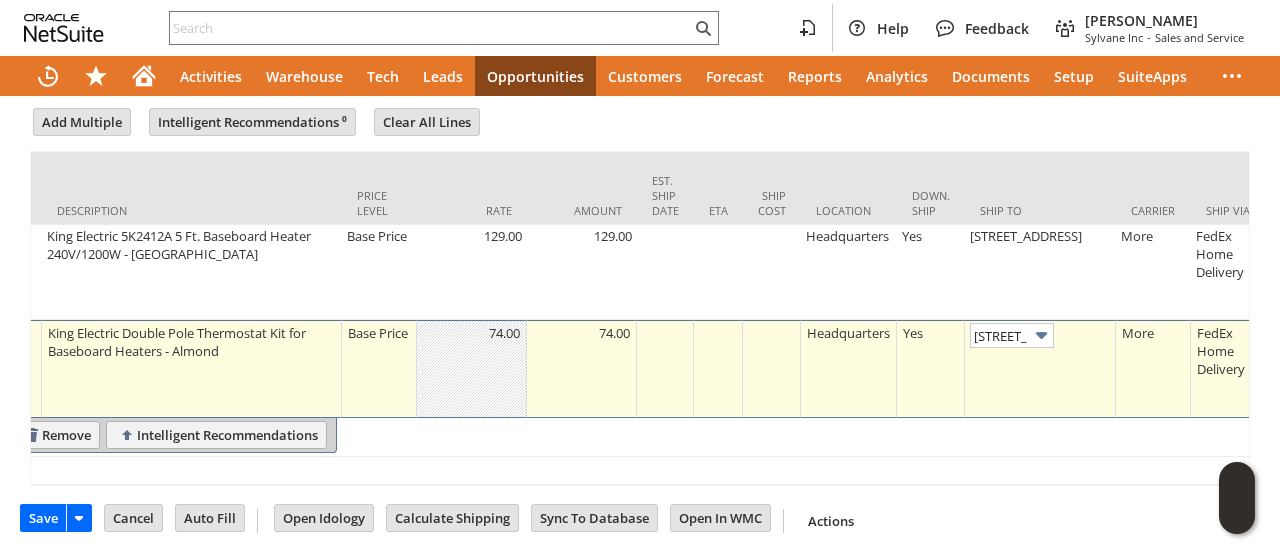 type 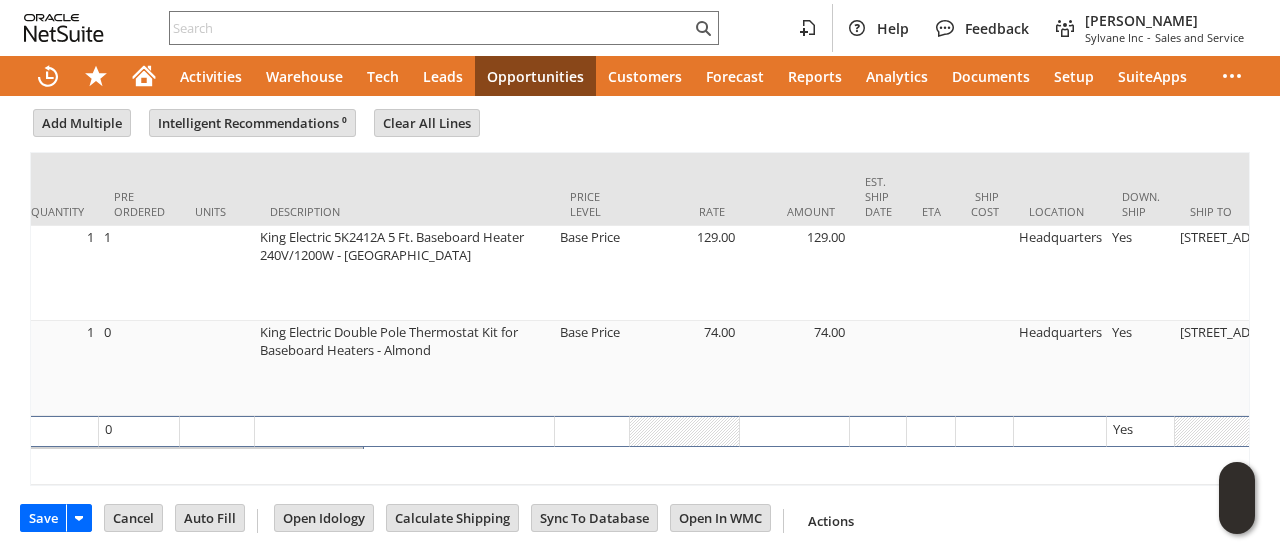 scroll, scrollTop: 0, scrollLeft: 0, axis: both 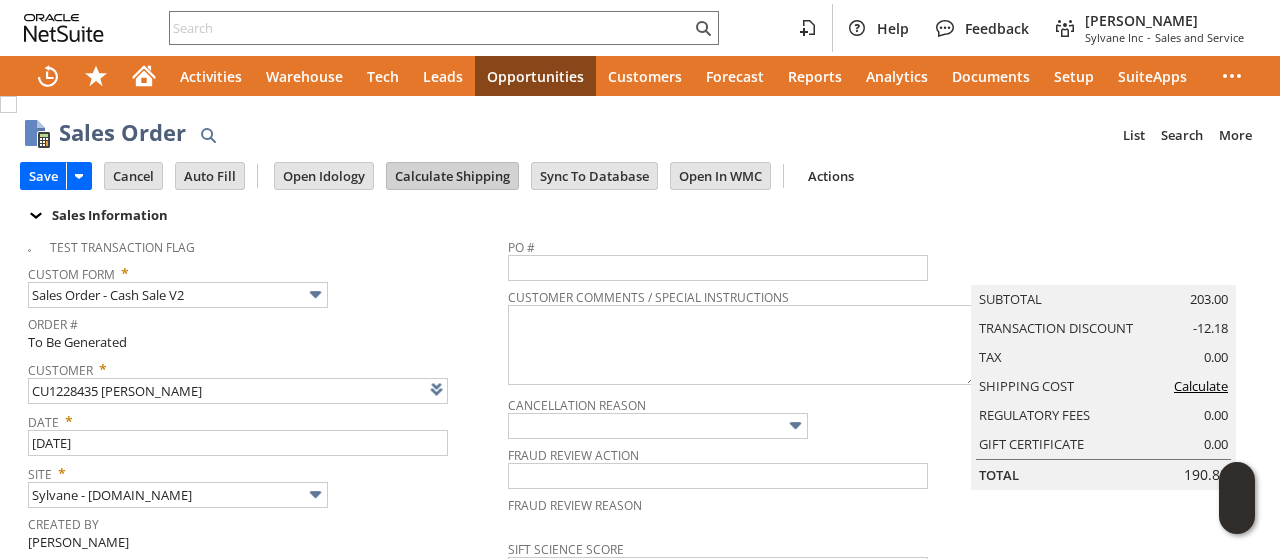 click on "Calculate Shipping" at bounding box center (452, 176) 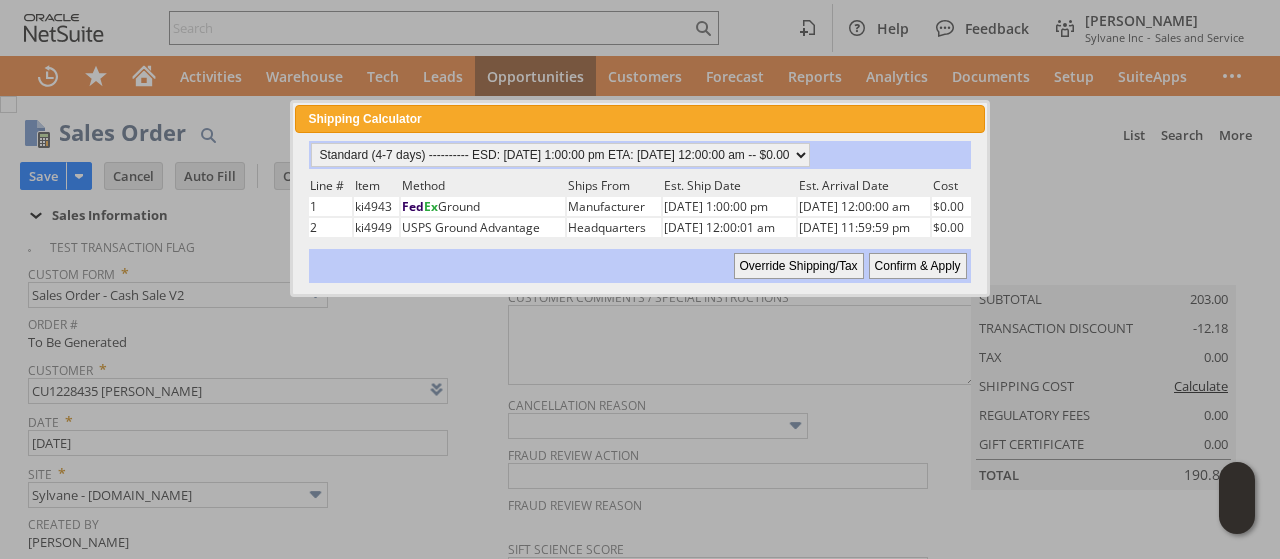 click on "Confirm & Apply" at bounding box center [918, 266] 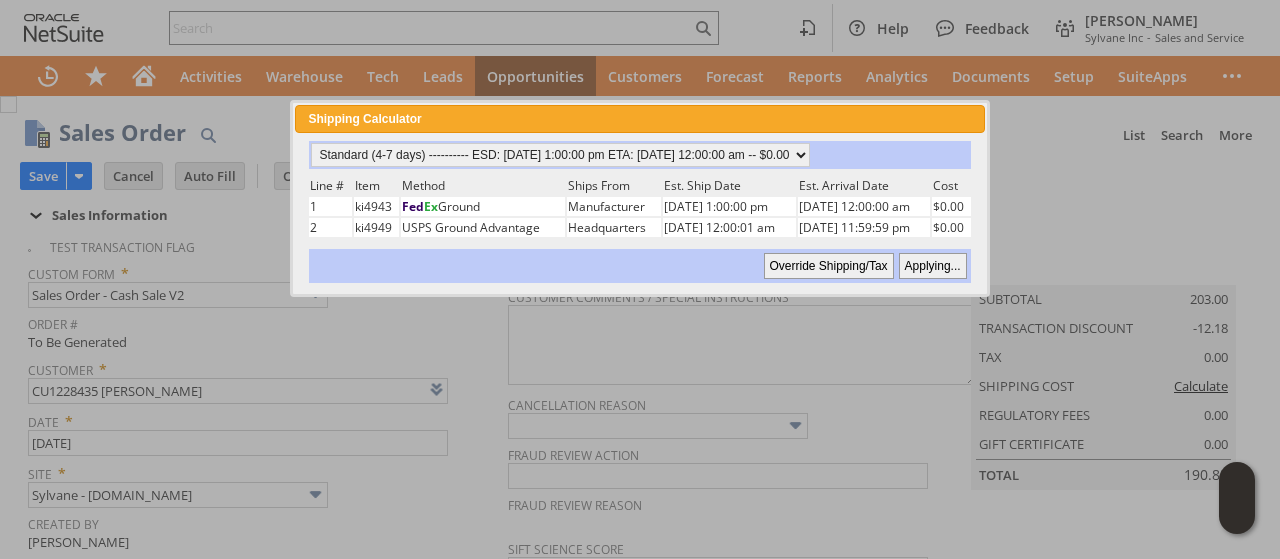 type 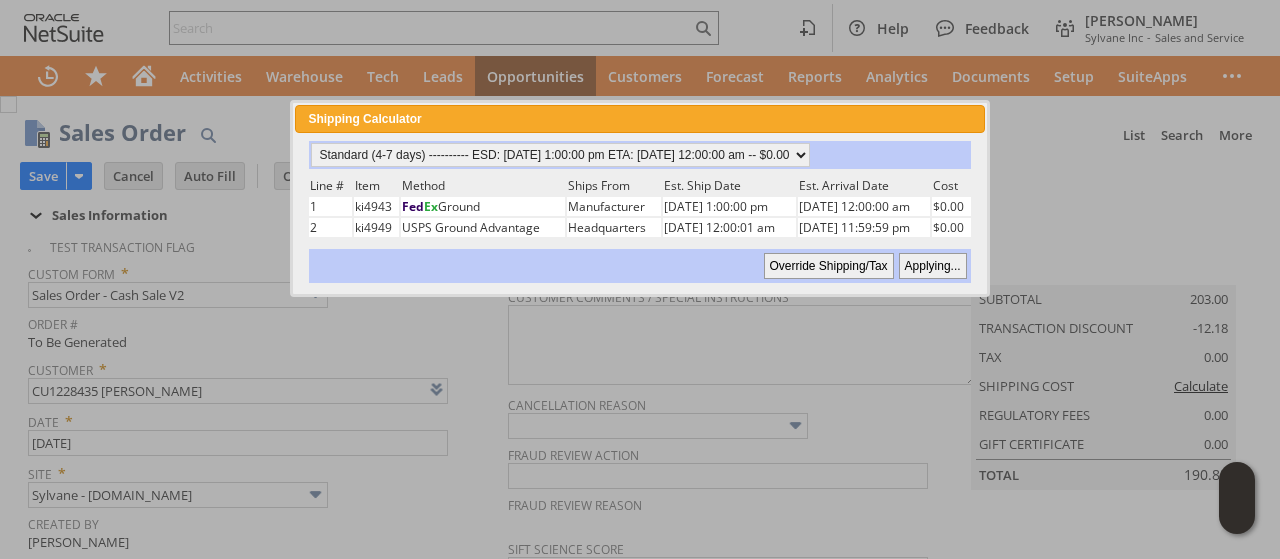 type on "Add" 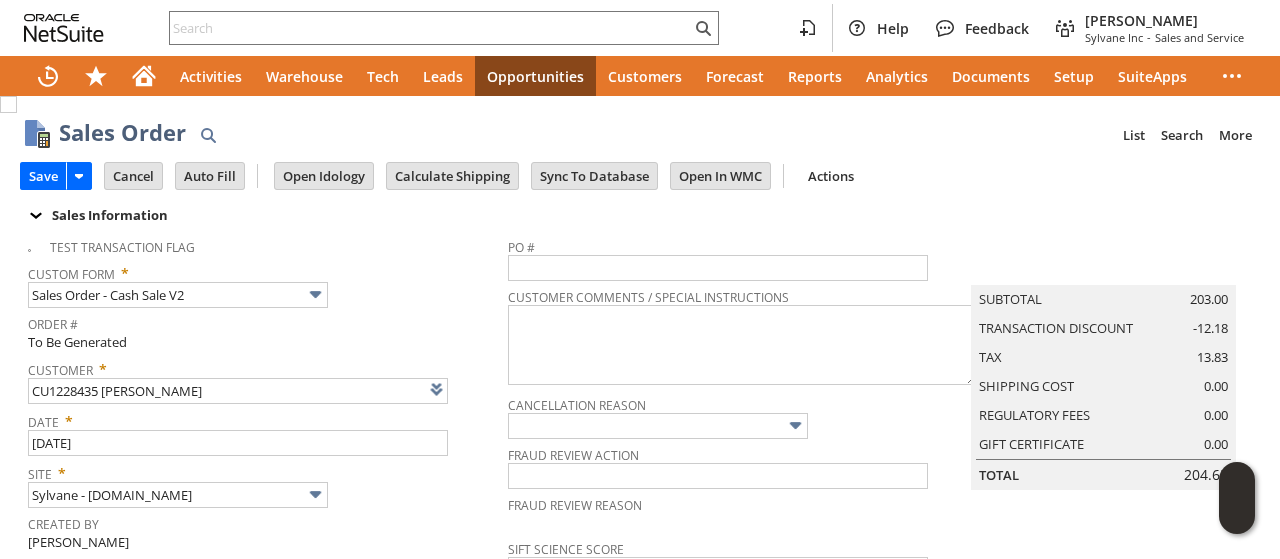 scroll, scrollTop: 1280, scrollLeft: 0, axis: vertical 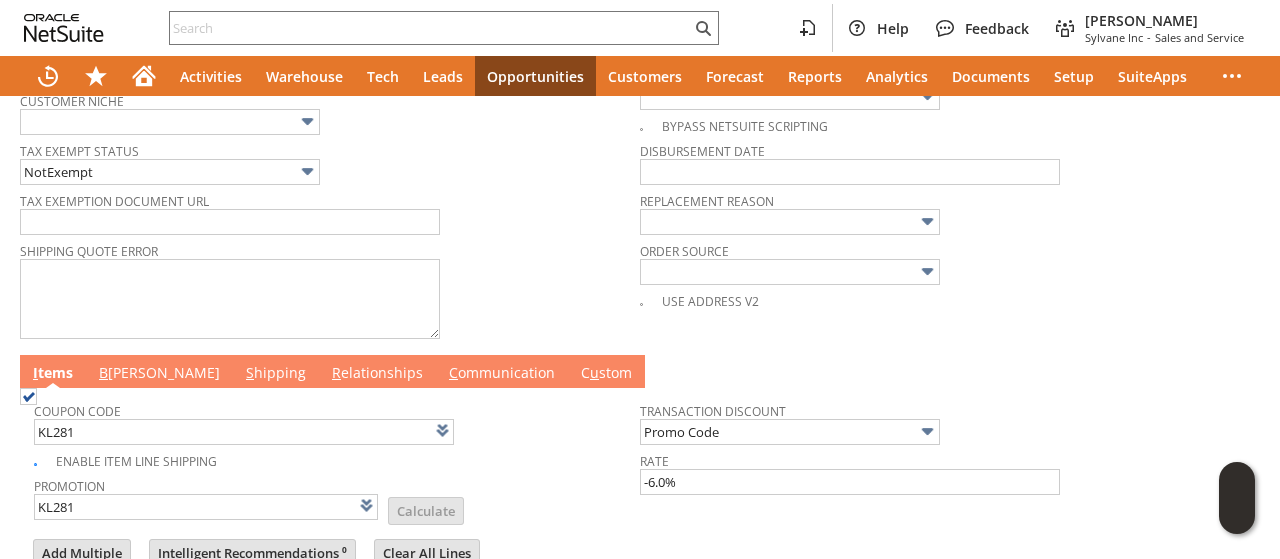 click on "B [PERSON_NAME]" at bounding box center [159, 374] 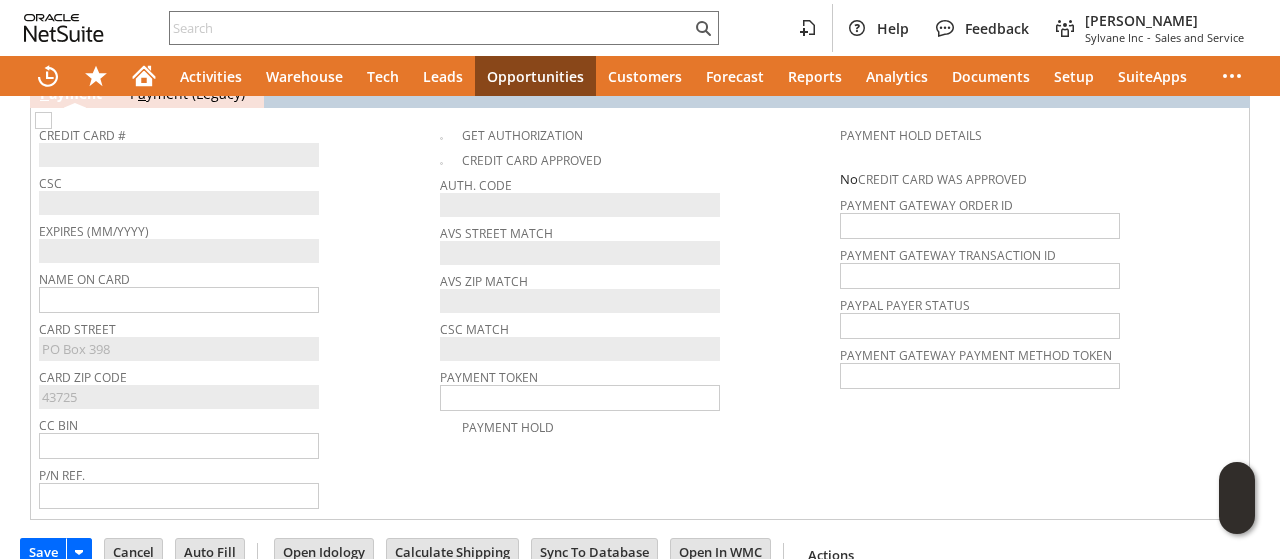scroll, scrollTop: 1300, scrollLeft: 0, axis: vertical 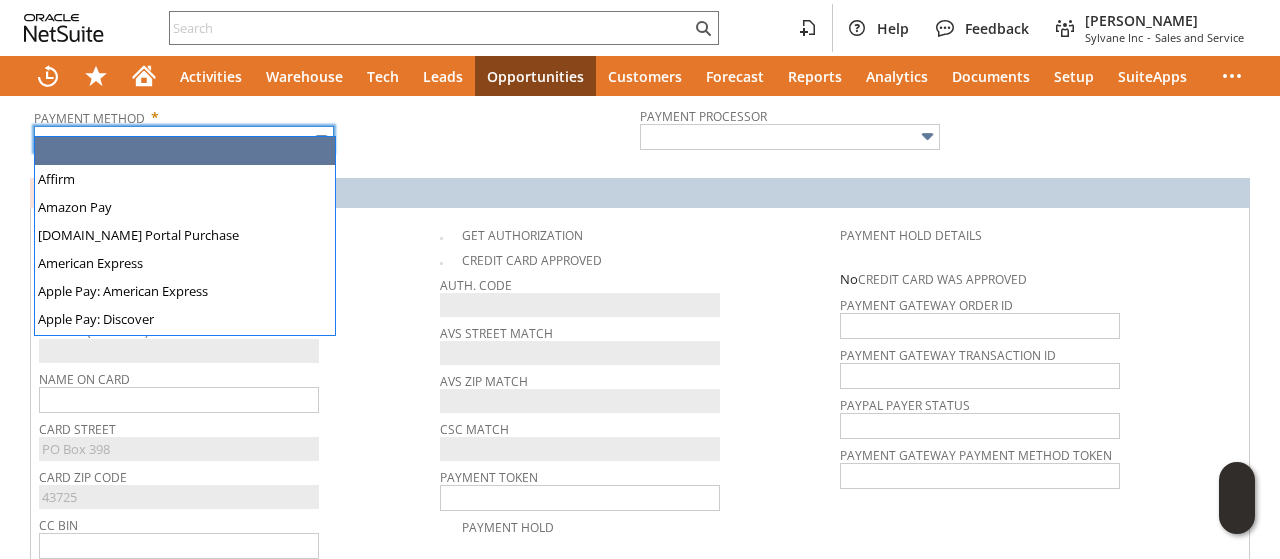 click at bounding box center [184, 139] 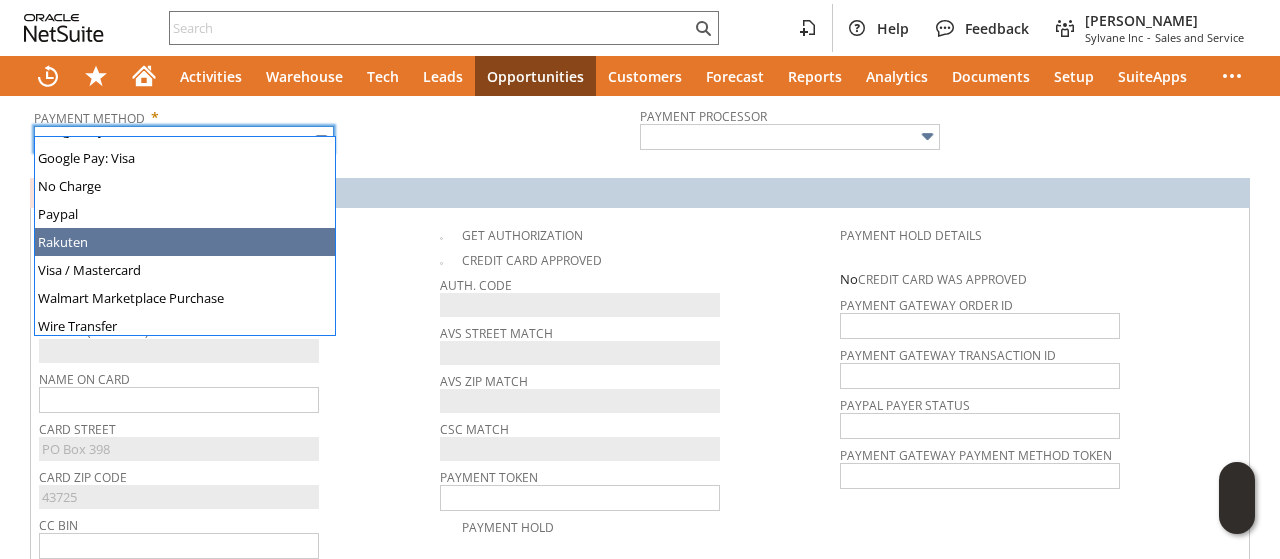 scroll, scrollTop: 558, scrollLeft: 0, axis: vertical 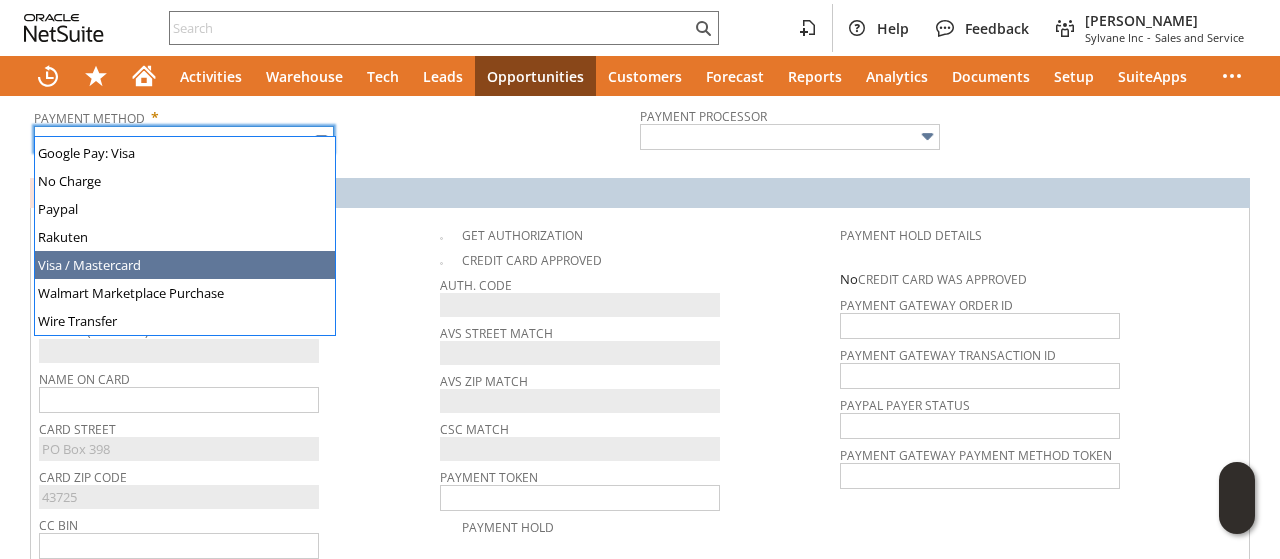 type on "Visa / Mastercard" 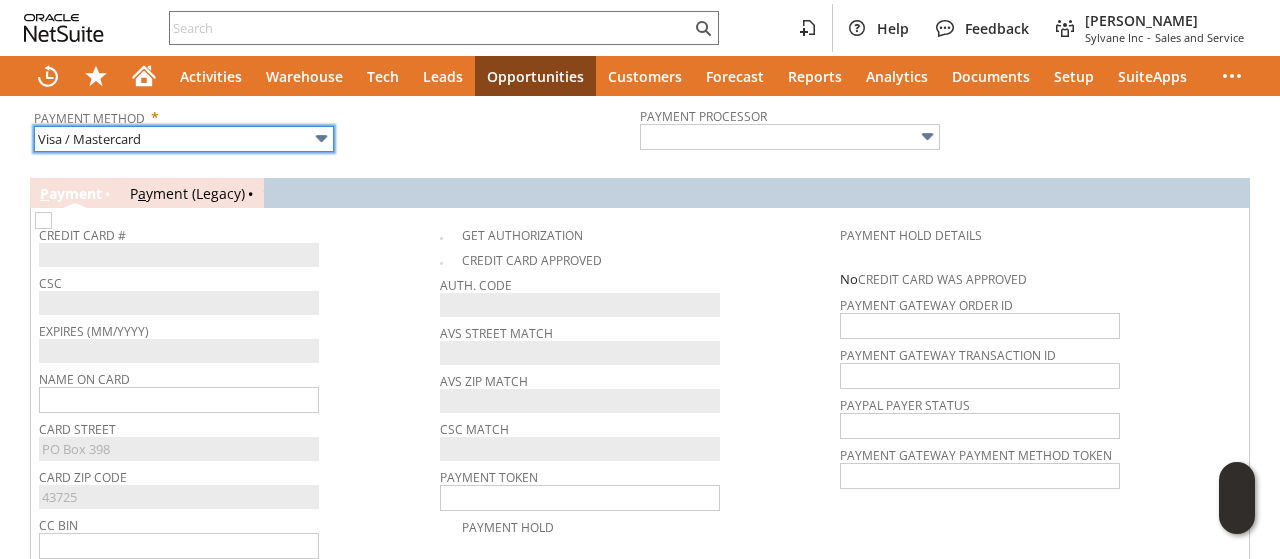 type on "Braintree" 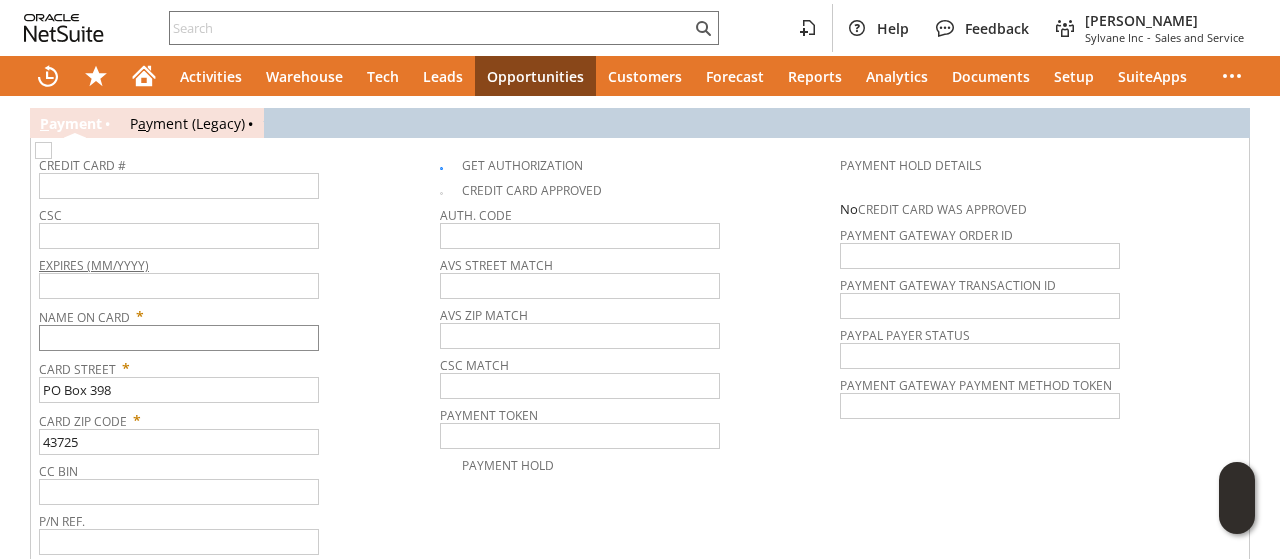 scroll, scrollTop: 1428, scrollLeft: 0, axis: vertical 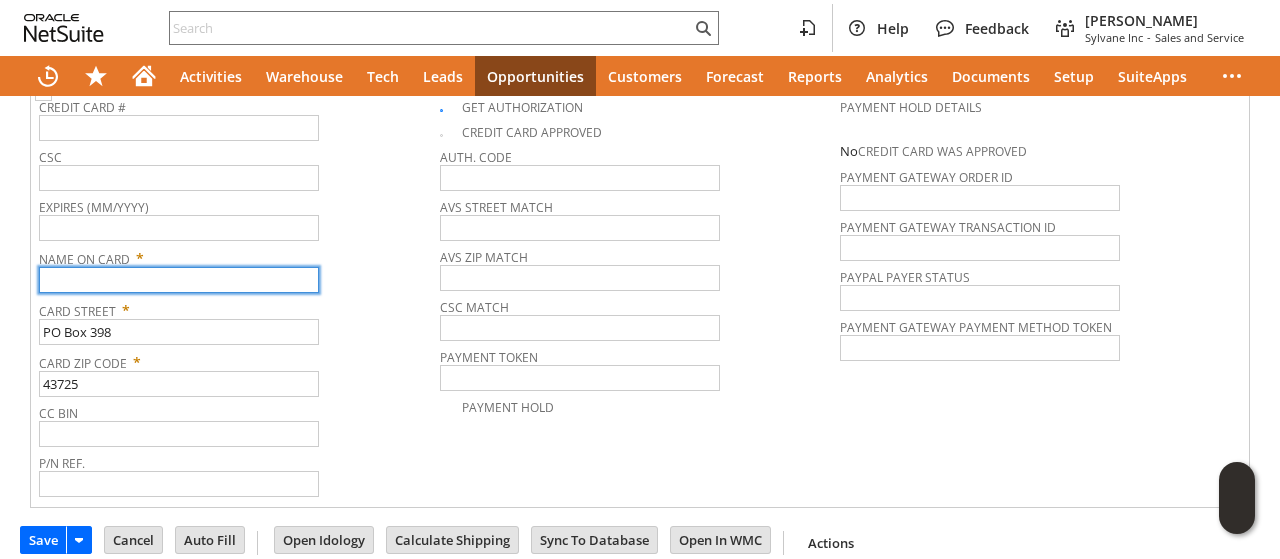 paste on "Scott Williamson" 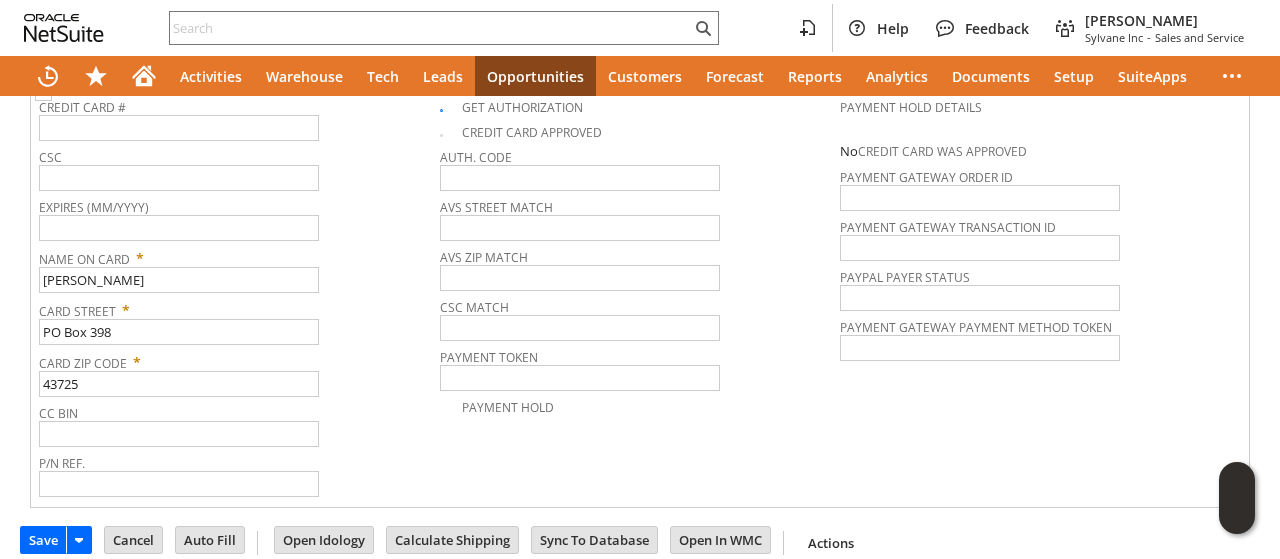 click on "Card Zip Code
*" at bounding box center [234, 359] 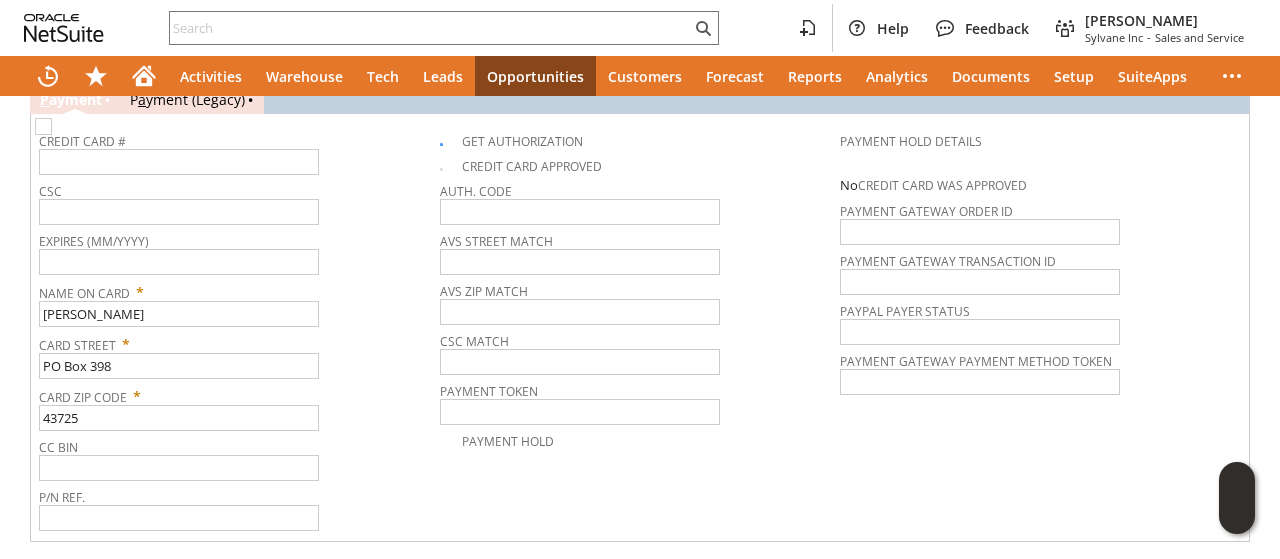 scroll, scrollTop: 1328, scrollLeft: 0, axis: vertical 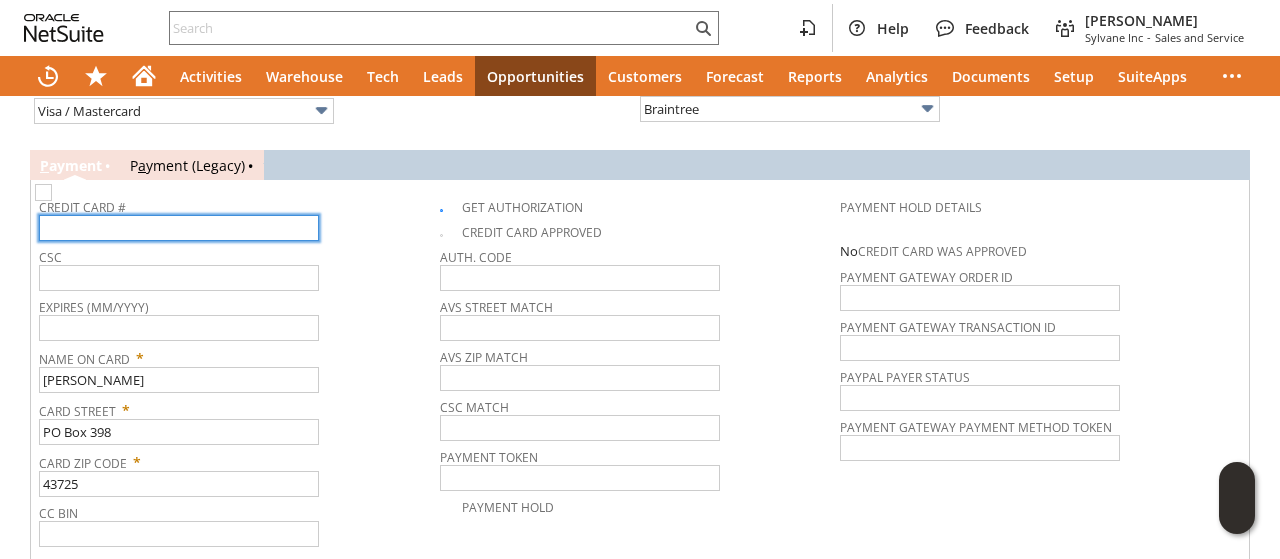 click at bounding box center [179, 228] 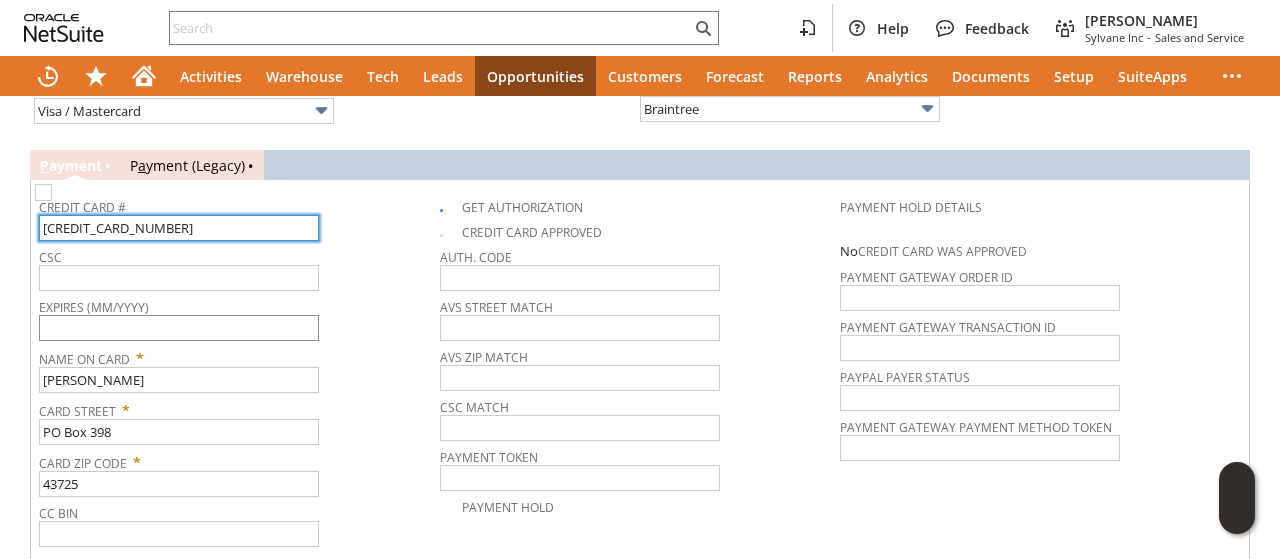 type on "4436280110929472" 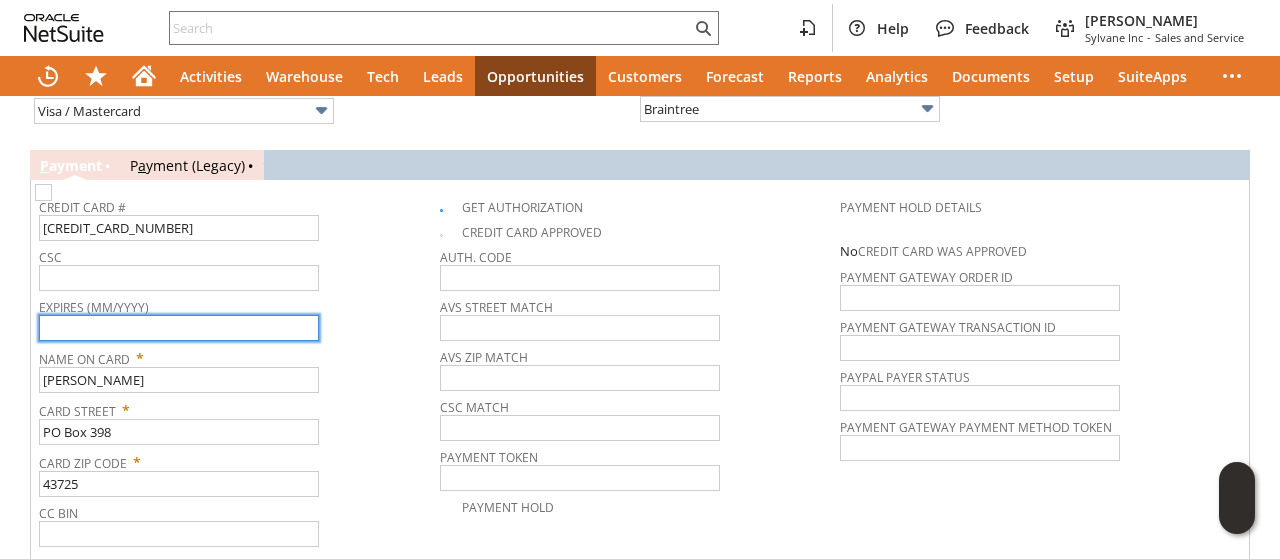 click at bounding box center (179, 328) 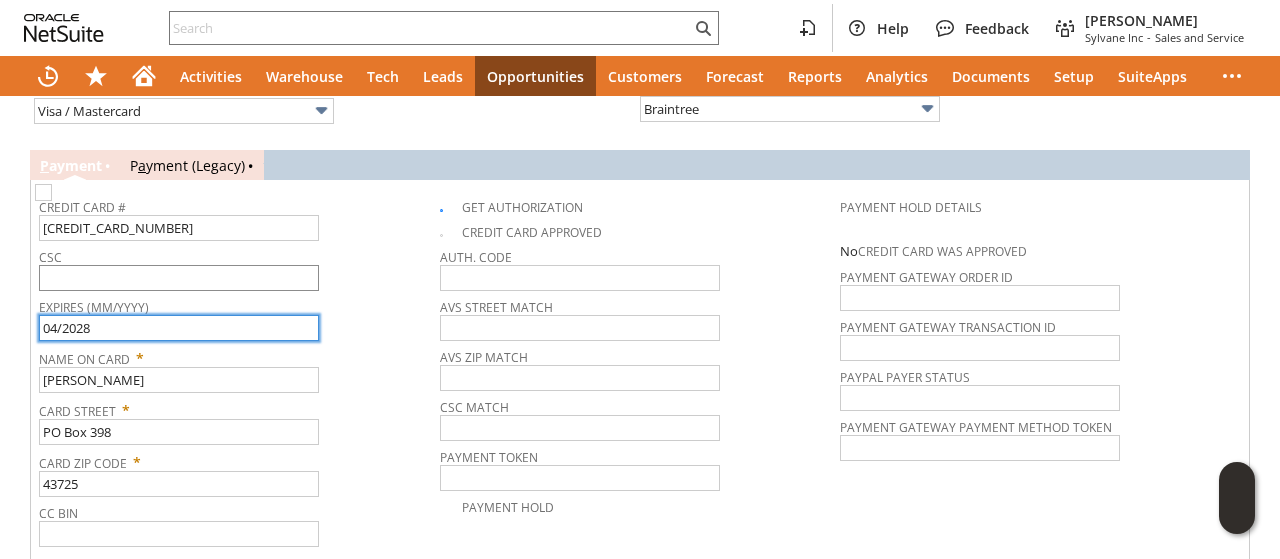 type on "04/2028" 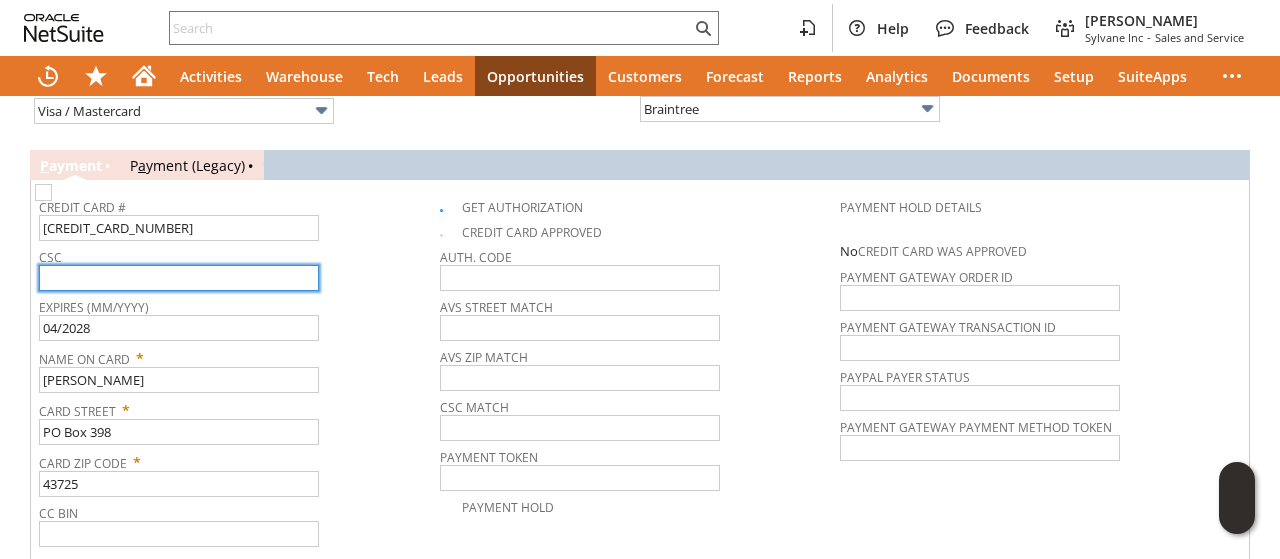 click at bounding box center [179, 278] 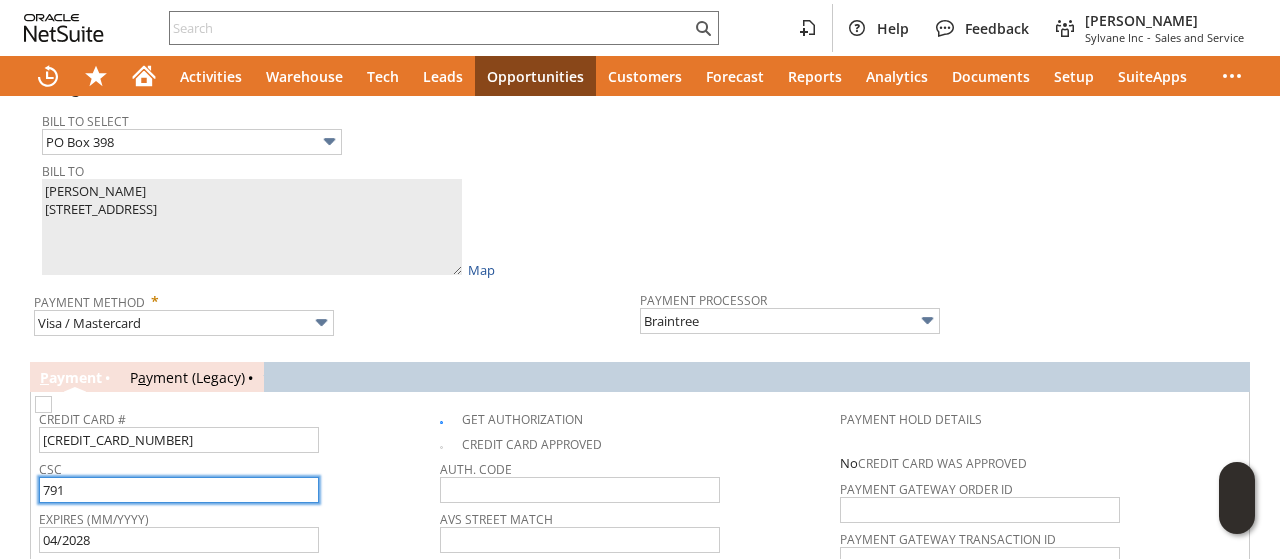 scroll, scrollTop: 1028, scrollLeft: 0, axis: vertical 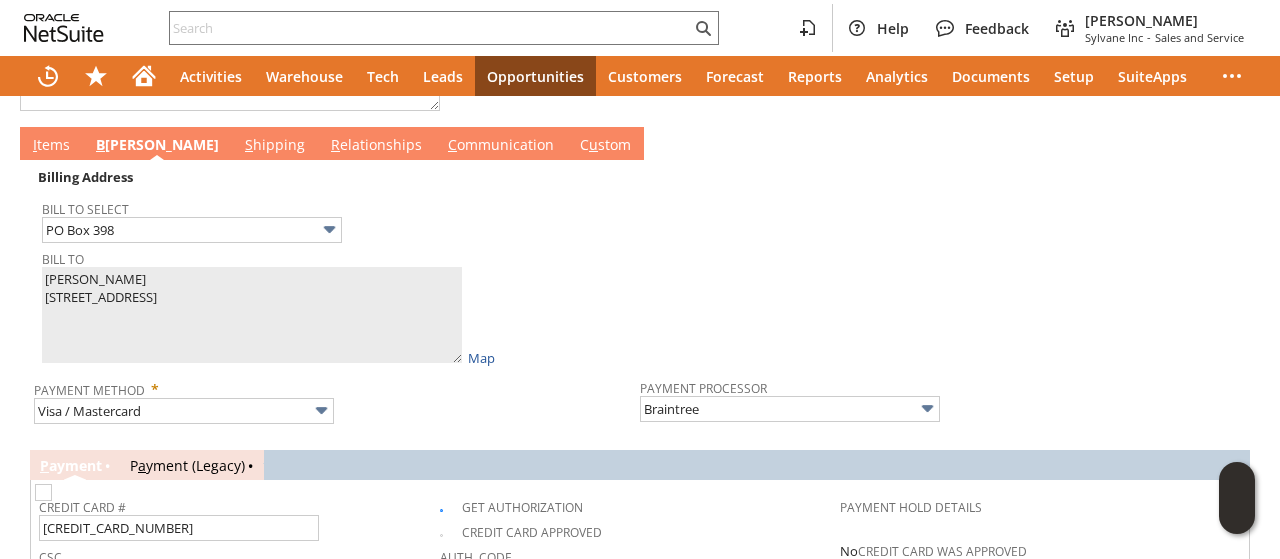 type on "791" 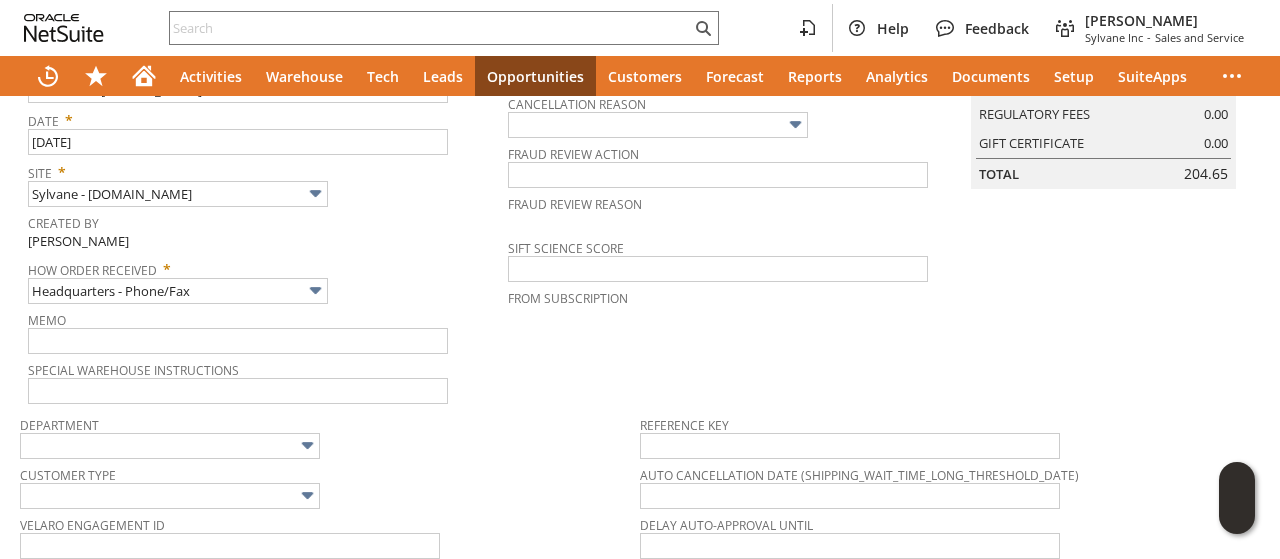 scroll, scrollTop: 0, scrollLeft: 0, axis: both 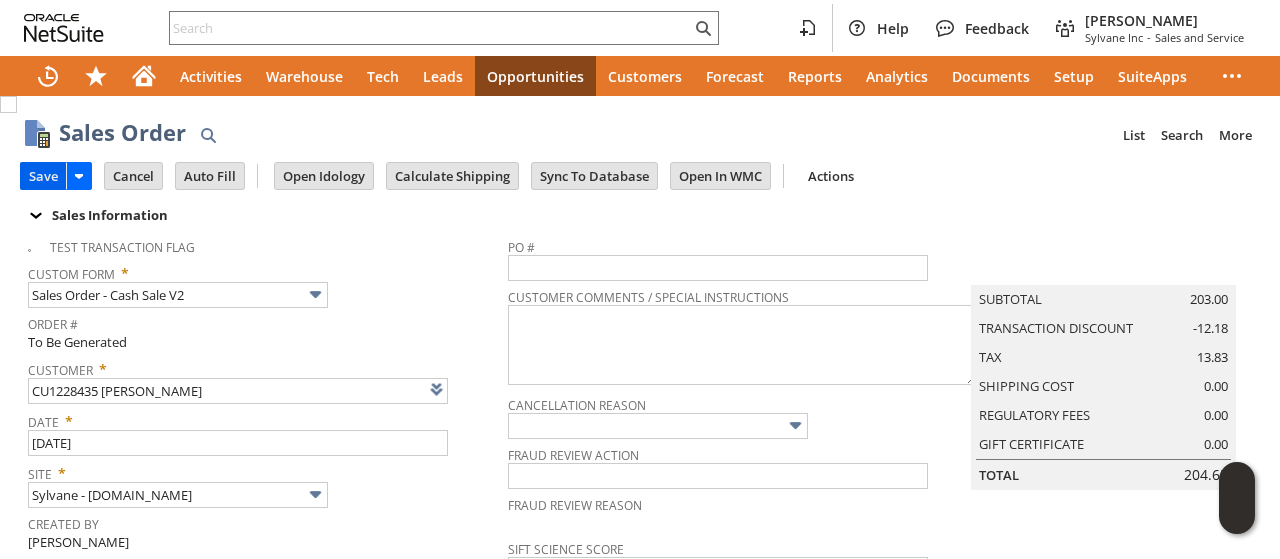 click on "Save" at bounding box center [43, 176] 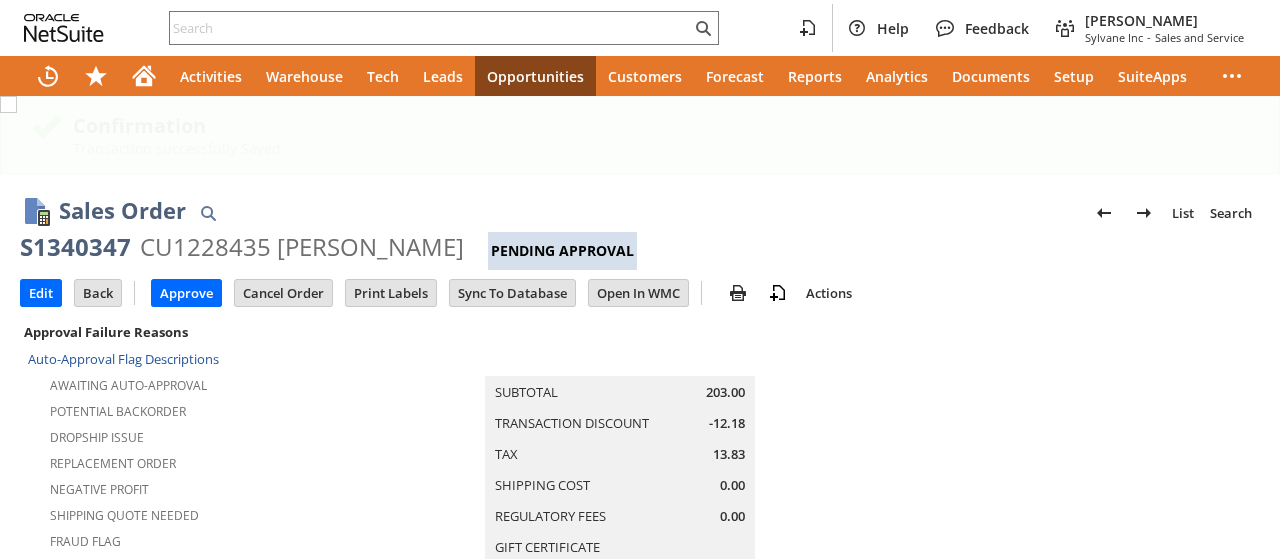 scroll, scrollTop: 0, scrollLeft: 0, axis: both 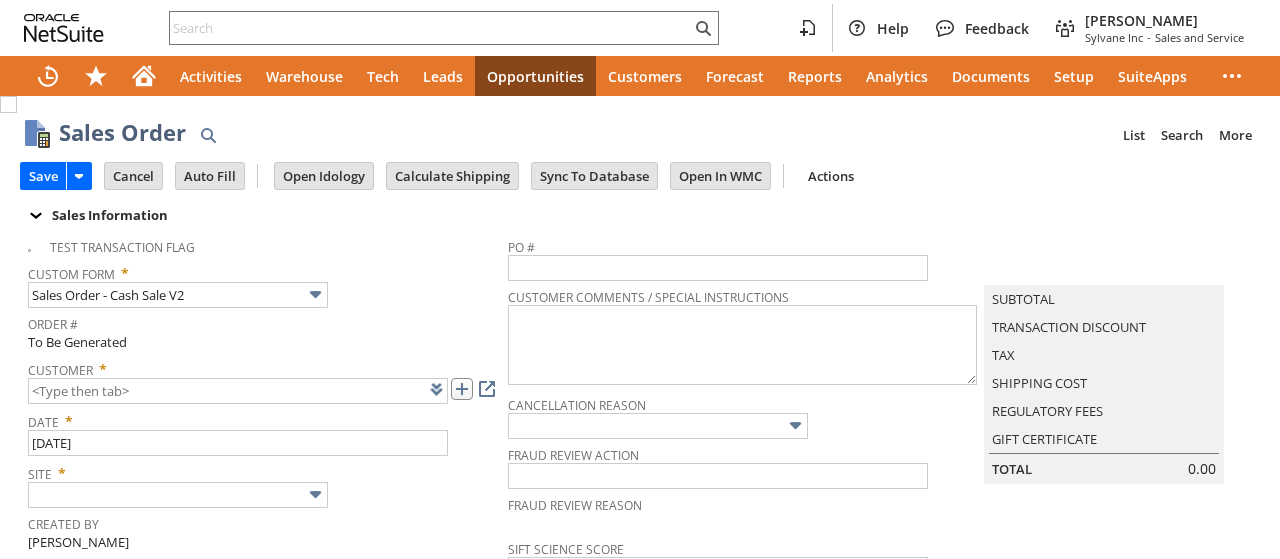 click at bounding box center (462, 389) 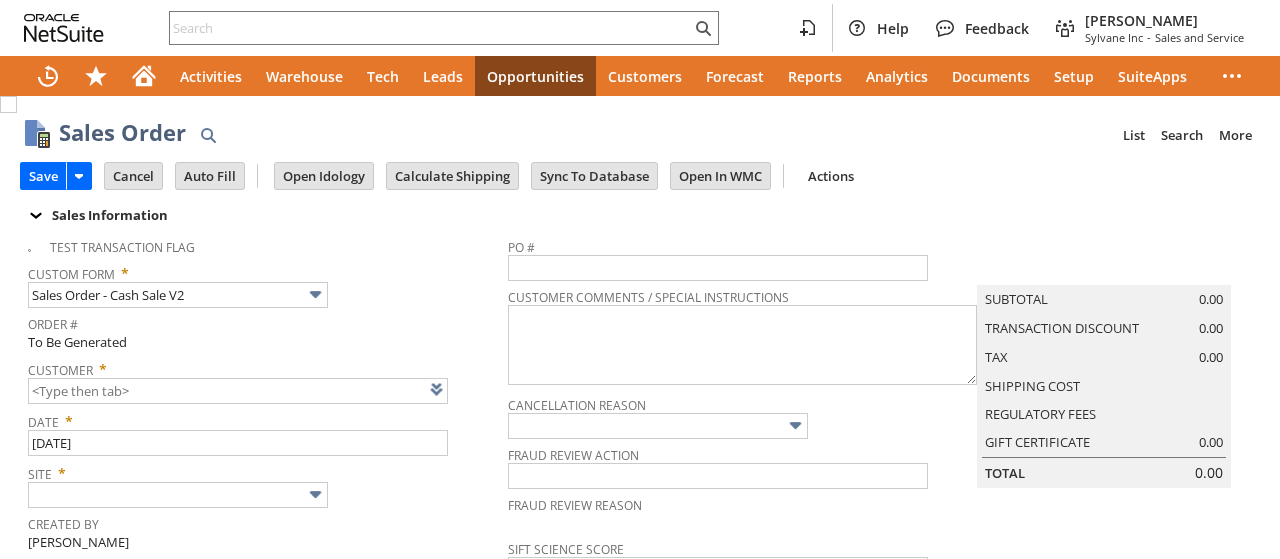 type on "Intelligent Recommendations ⁰" 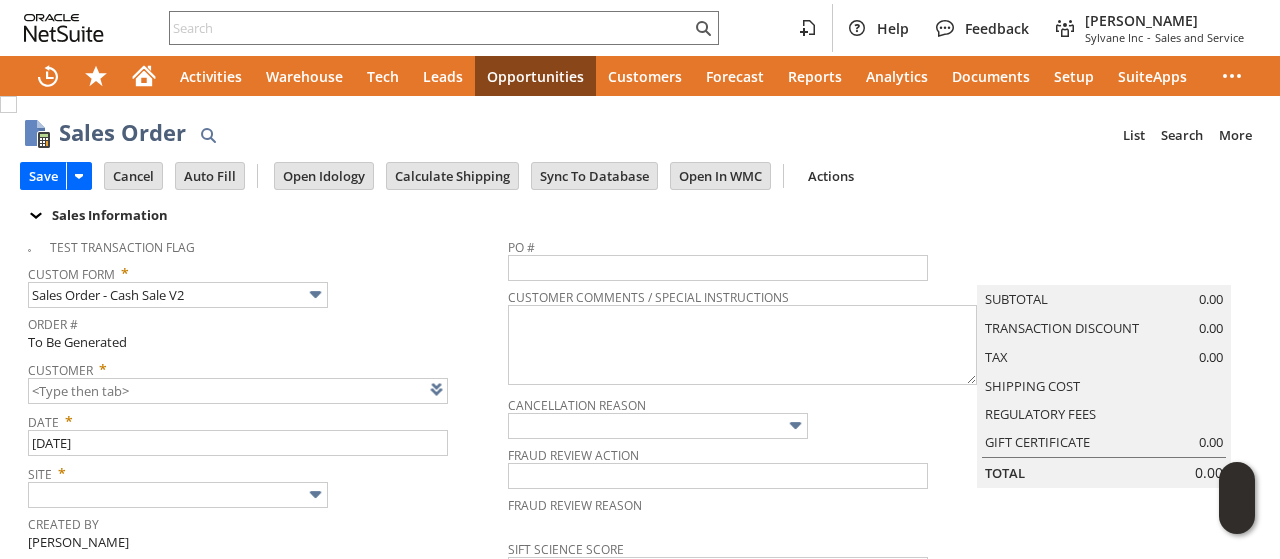 type on "CU1228442 [PERSON_NAME]" 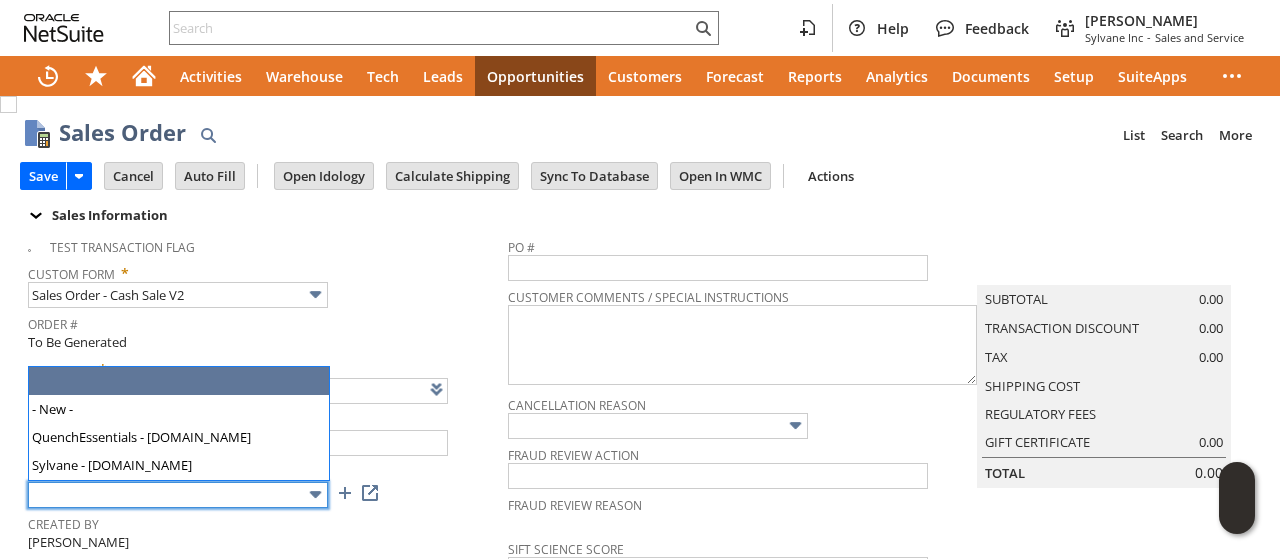 click at bounding box center [178, 495] 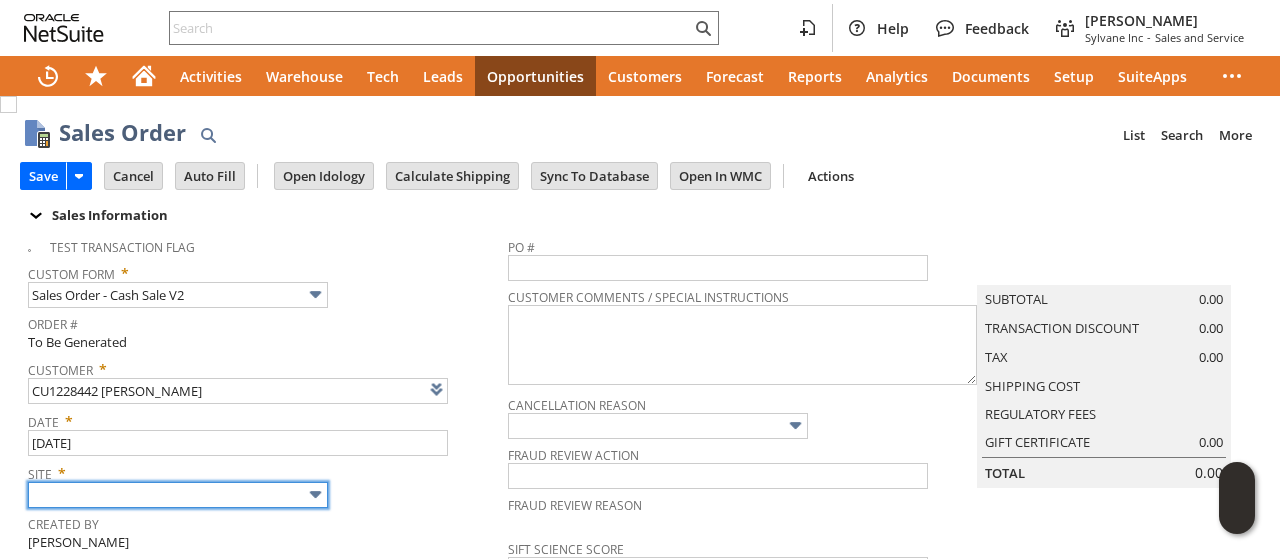 type on "Sylvane - [DOMAIN_NAME]" 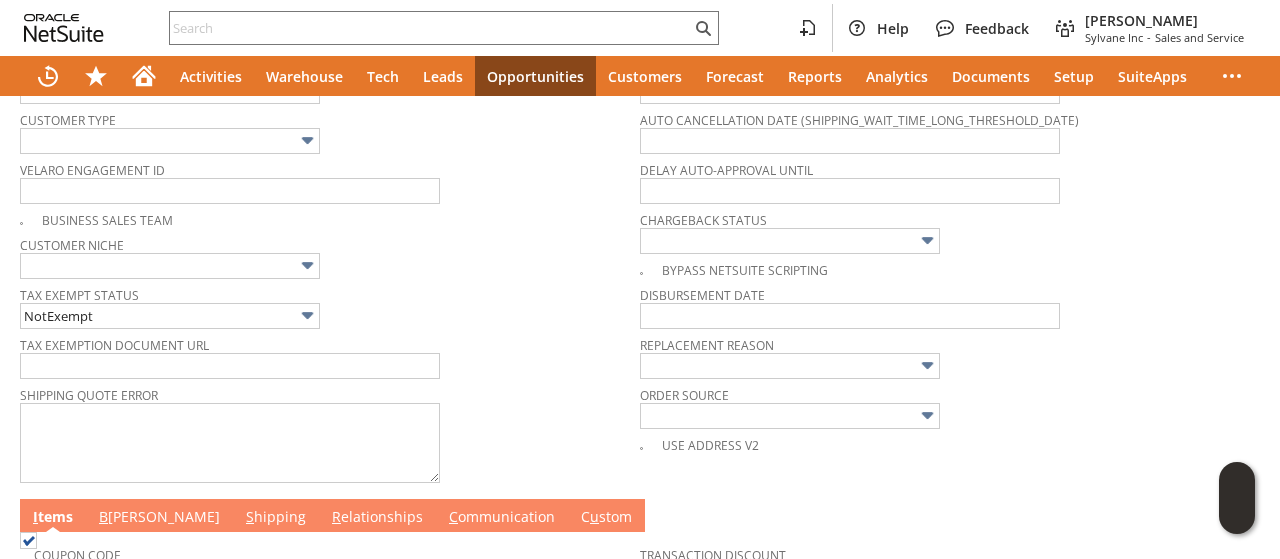 scroll, scrollTop: 1000, scrollLeft: 0, axis: vertical 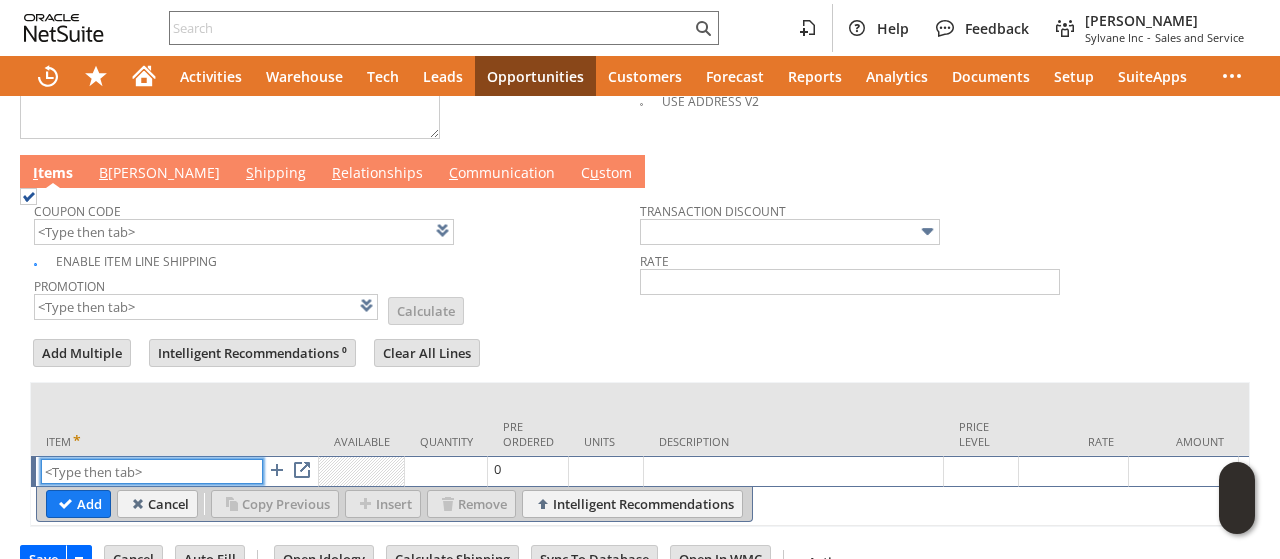 paste on "lg14409" 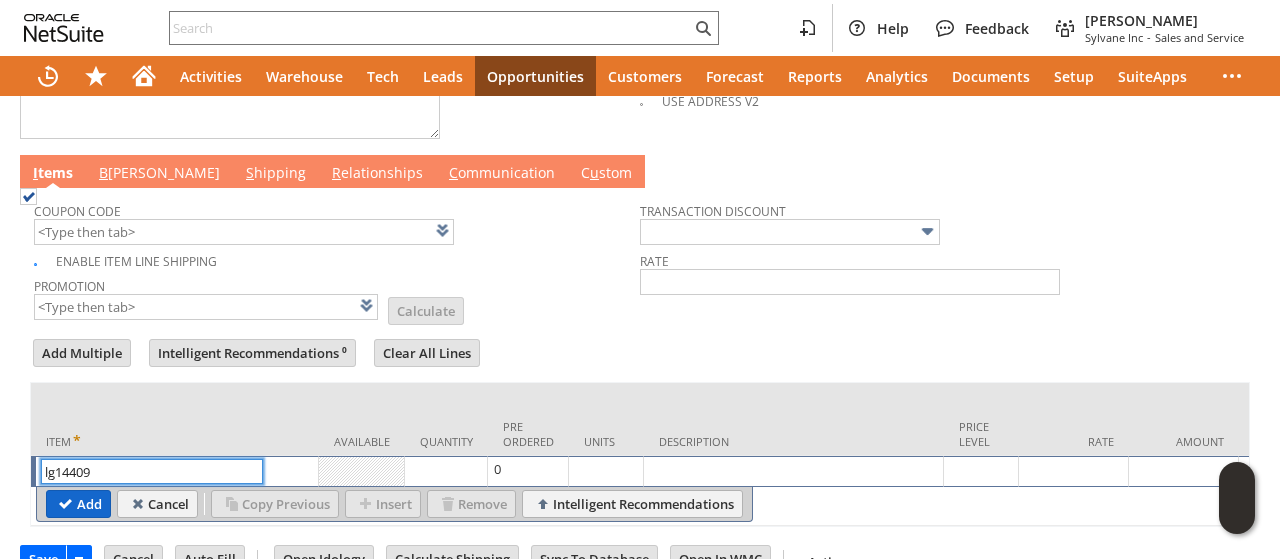 type on "lg14409" 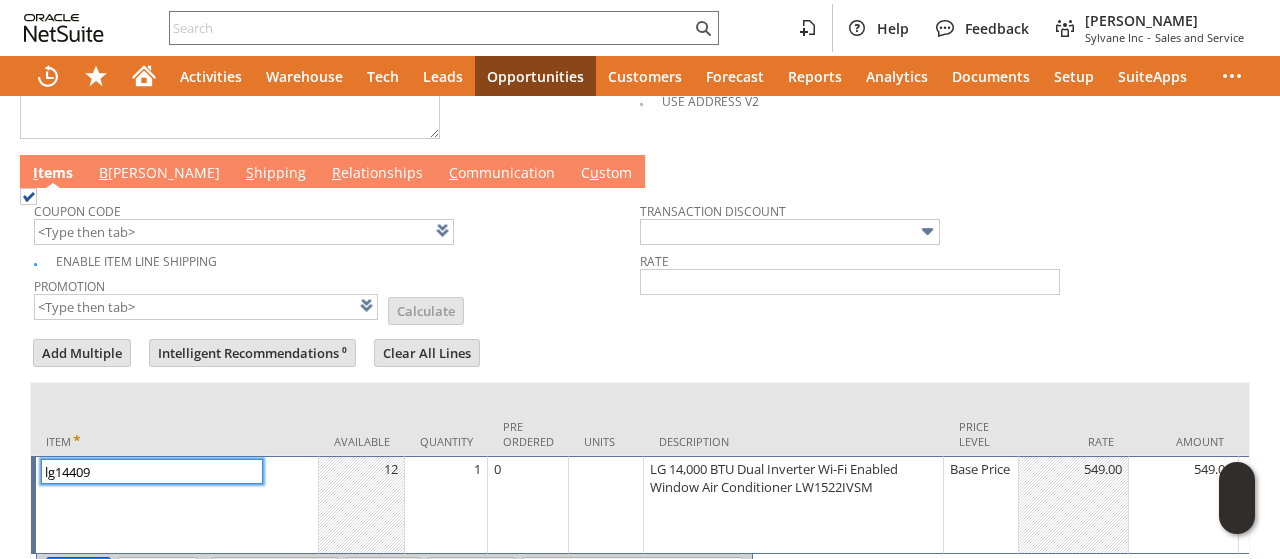scroll, scrollTop: 1105, scrollLeft: 0, axis: vertical 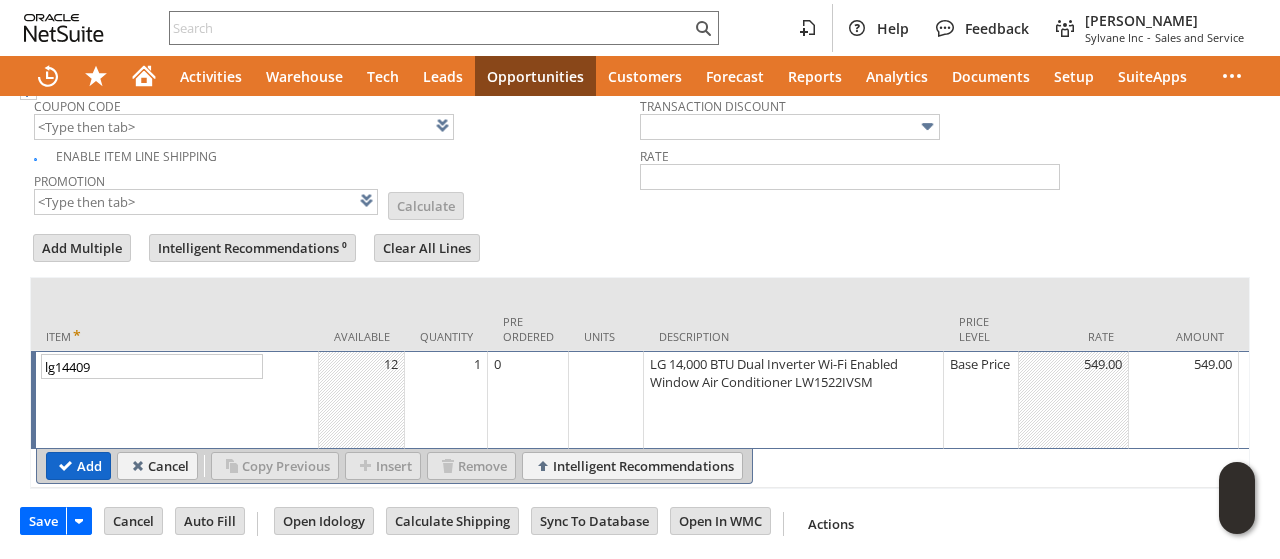 click on "Add" at bounding box center [78, 466] 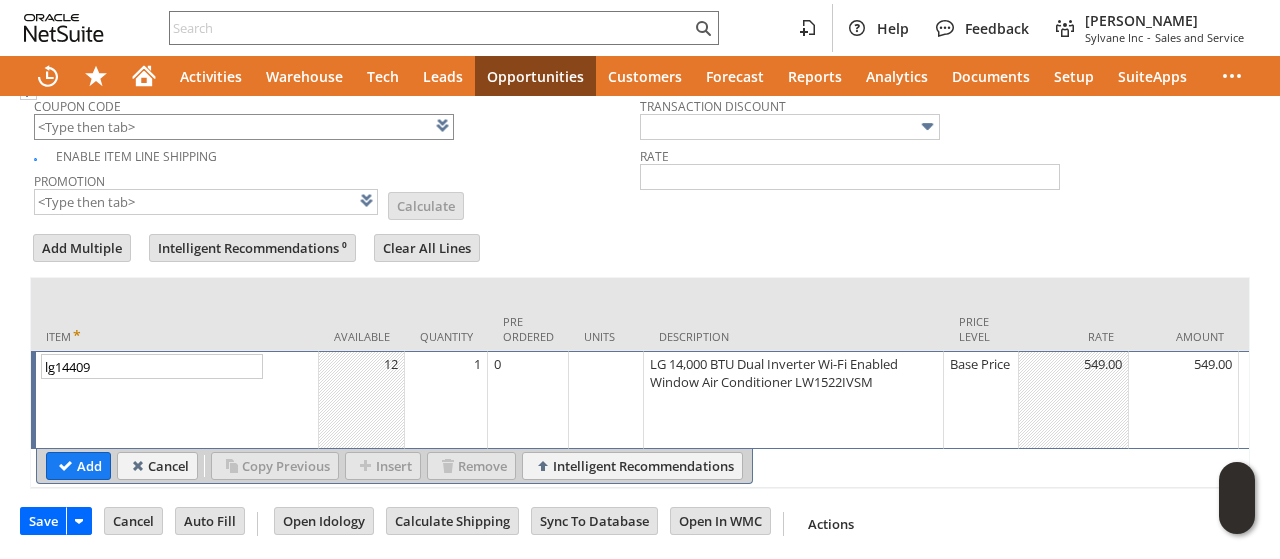 type 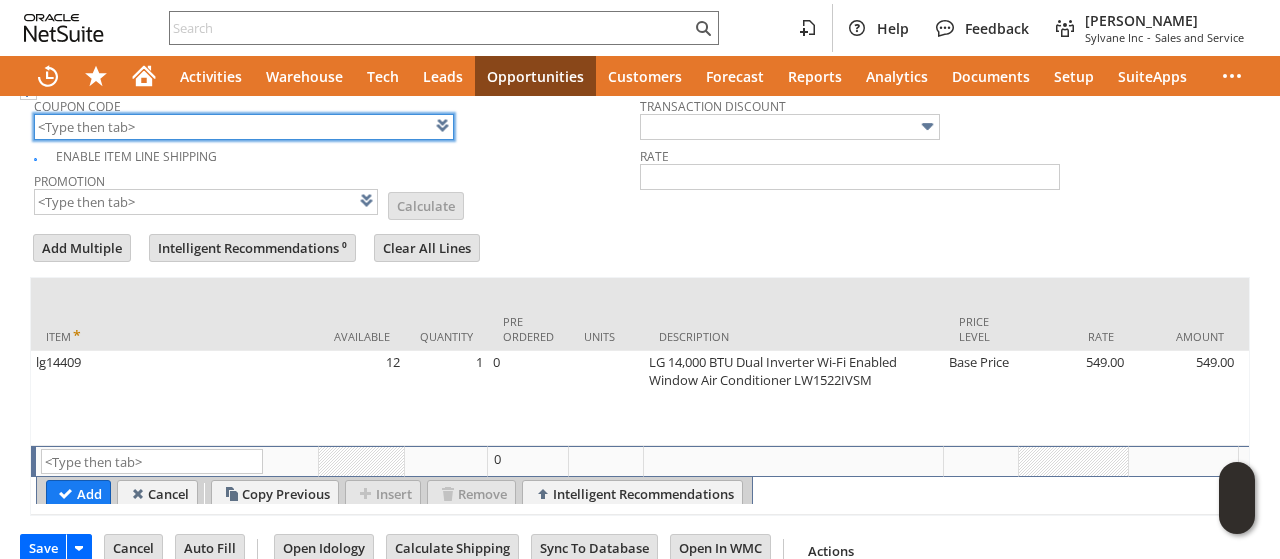 click at bounding box center [244, 127] 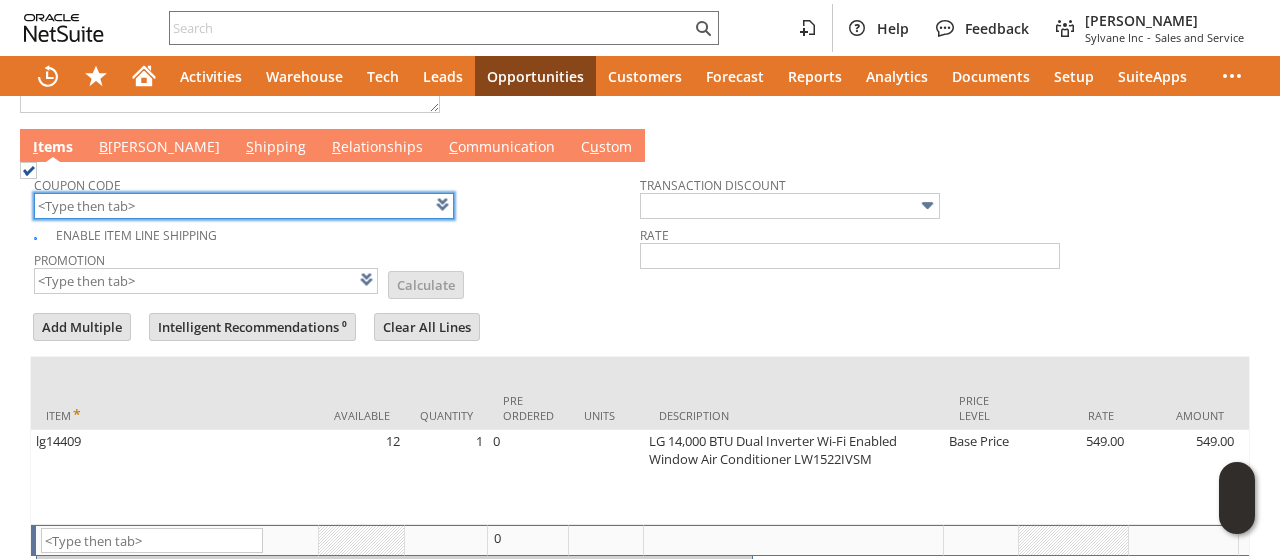 scroll, scrollTop: 1005, scrollLeft: 0, axis: vertical 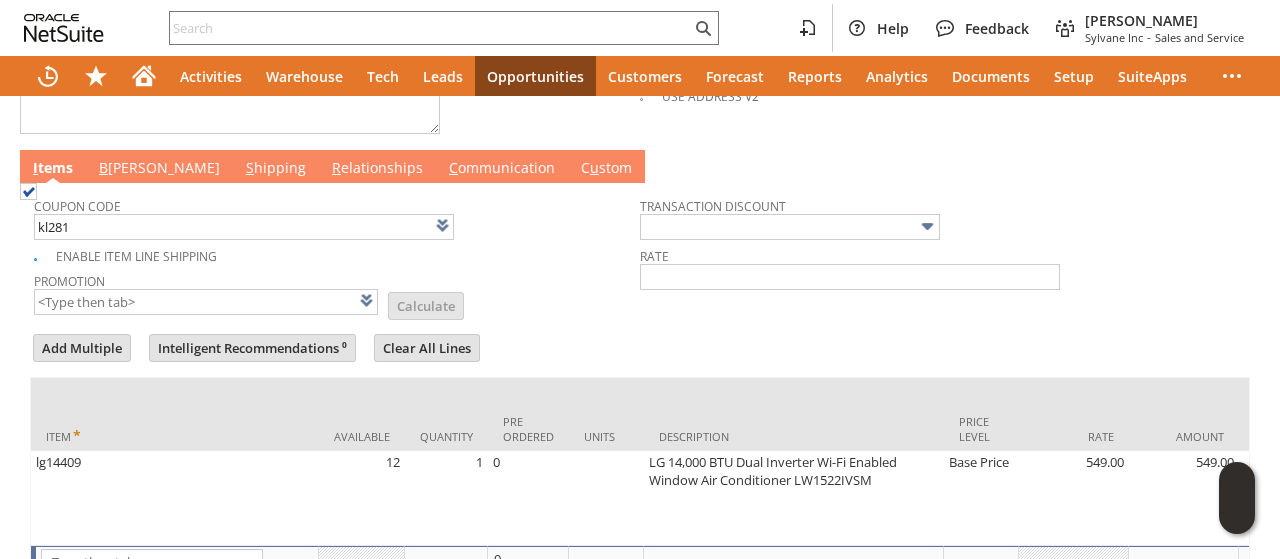 click on "Add Multiple
Intelligent Recommendations ⁰
Clear All Lines
Line Items
All
Item
*
Available
Quantity
Pre Ordered
Units
Description
Price Level" at bounding box center (640, 474) 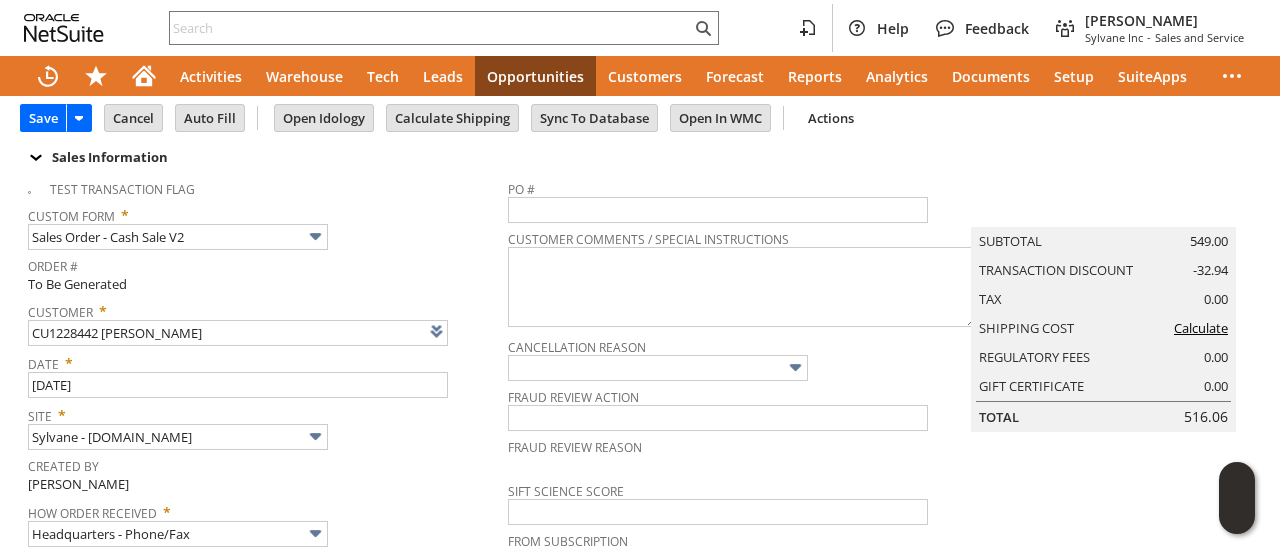 scroll, scrollTop: 0, scrollLeft: 0, axis: both 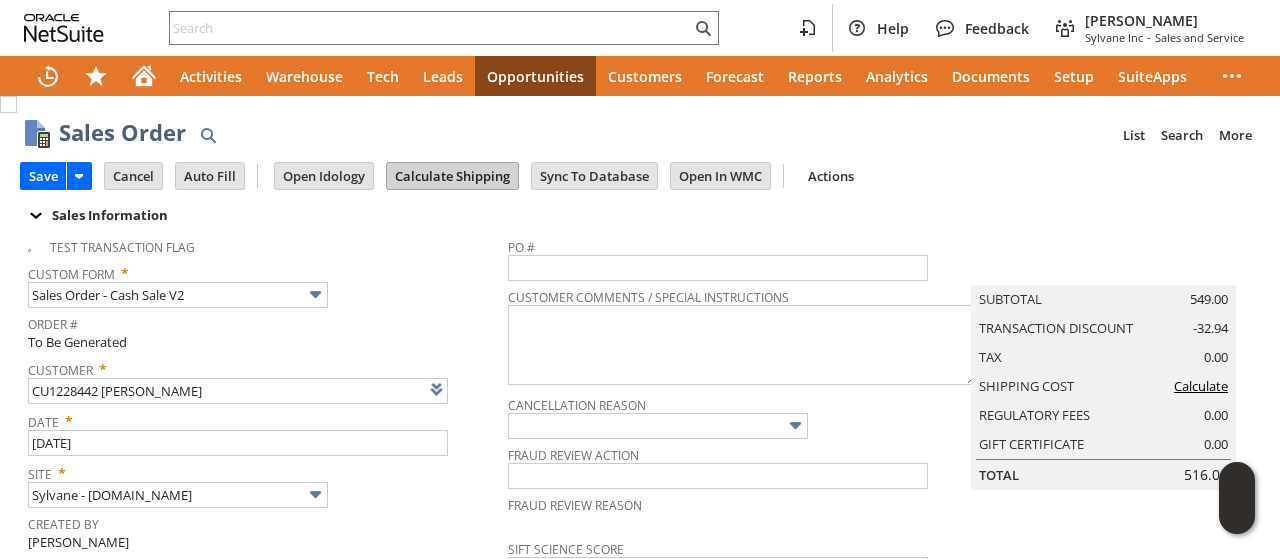 click on "Calculate Shipping" at bounding box center (452, 176) 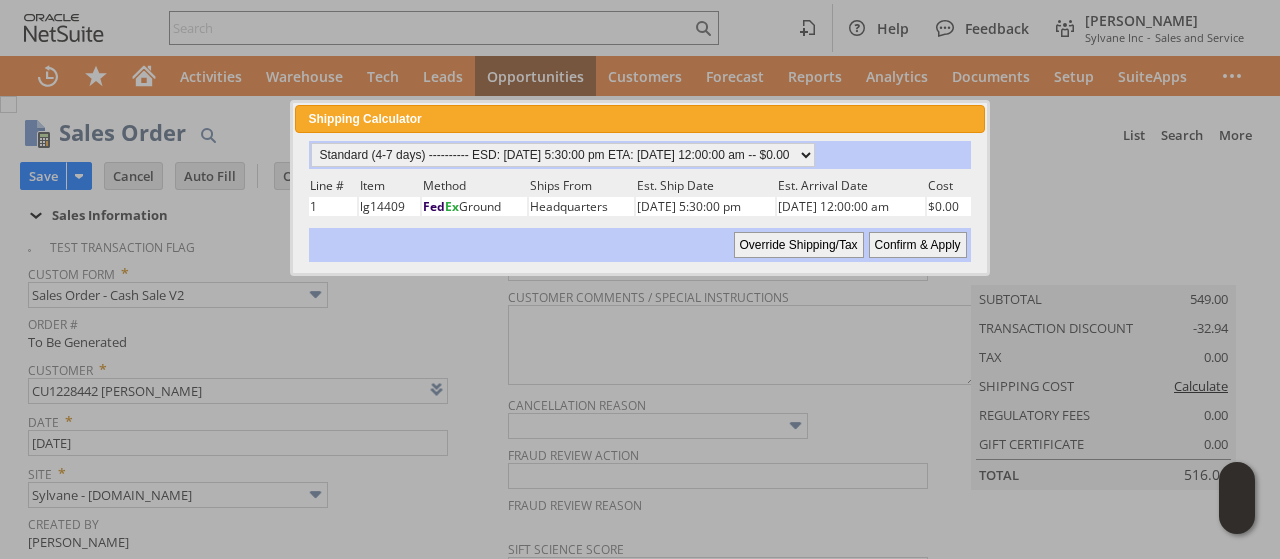 click on "Confirm & Apply" at bounding box center [918, 245] 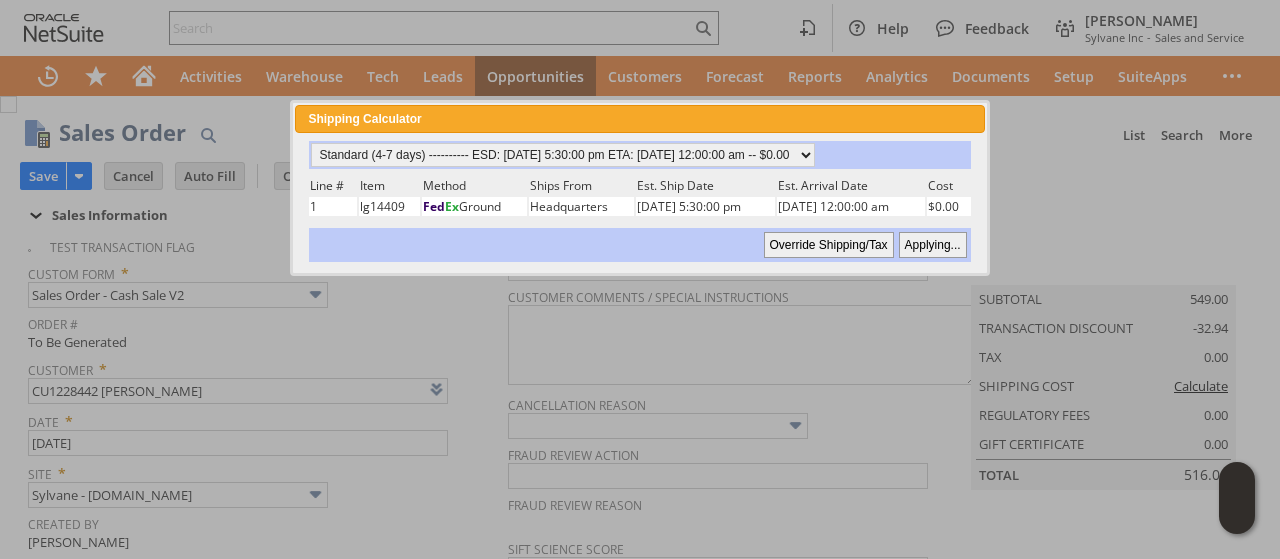 type 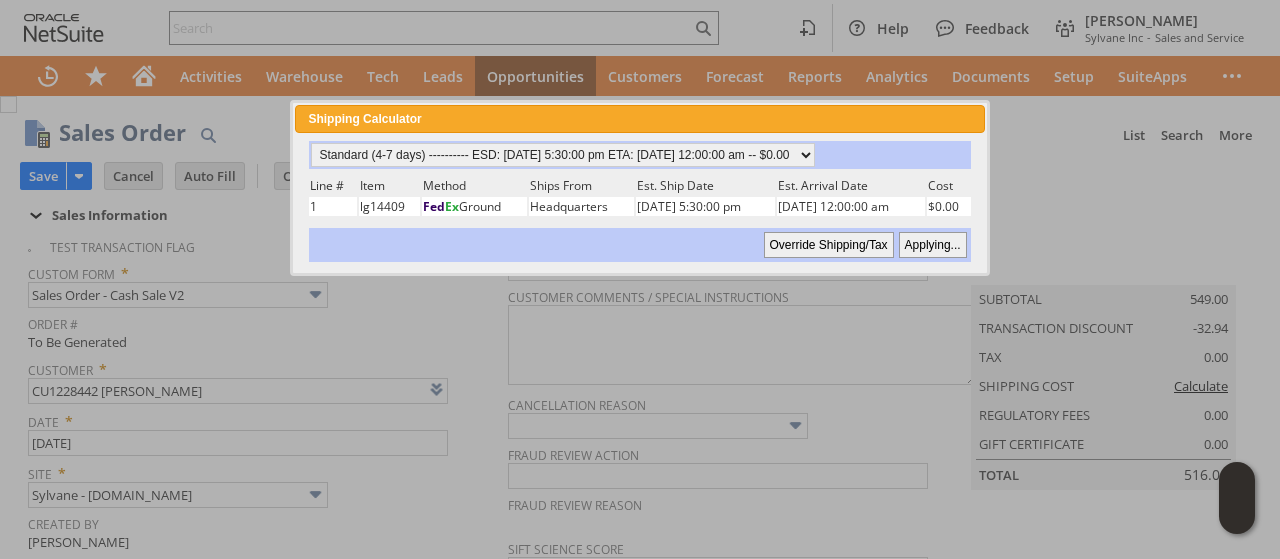 type on "Add" 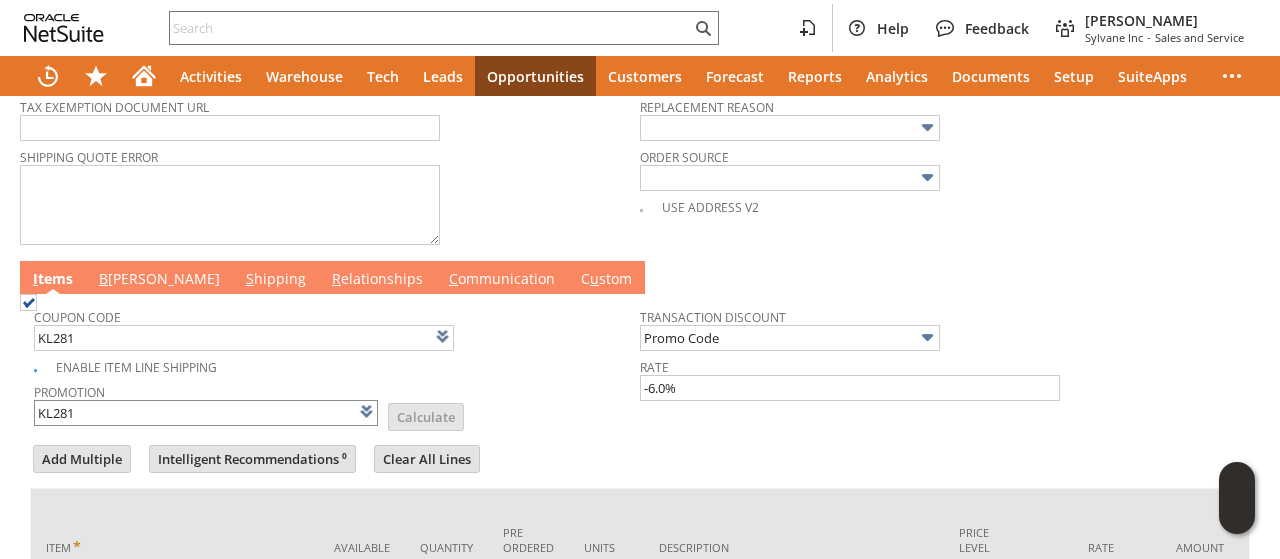 scroll, scrollTop: 1000, scrollLeft: 0, axis: vertical 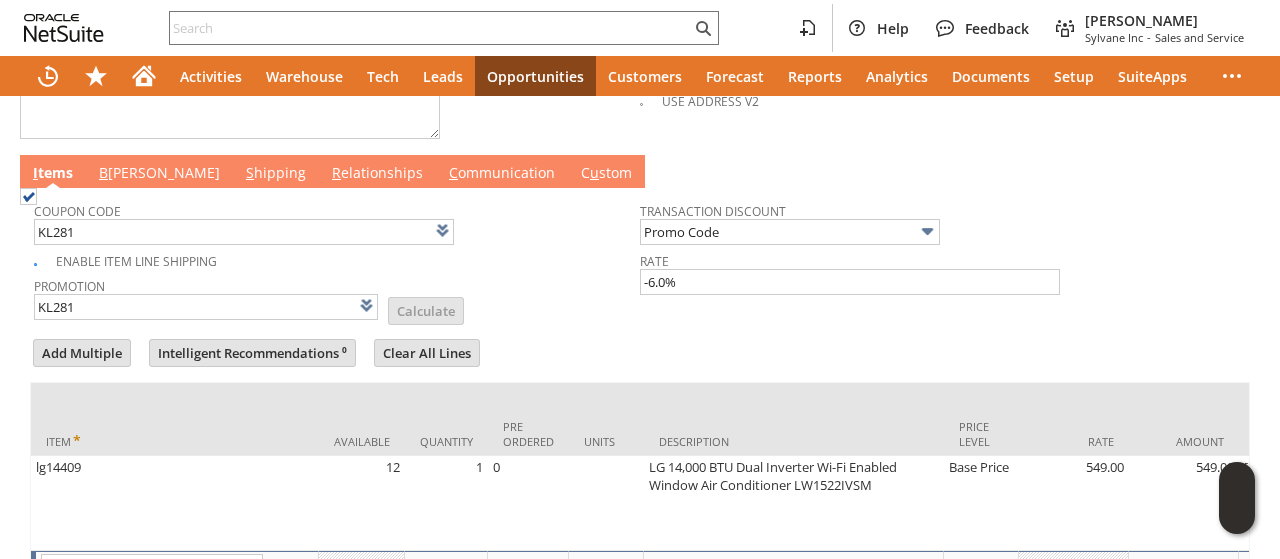 click on "B [PERSON_NAME]" at bounding box center [159, 174] 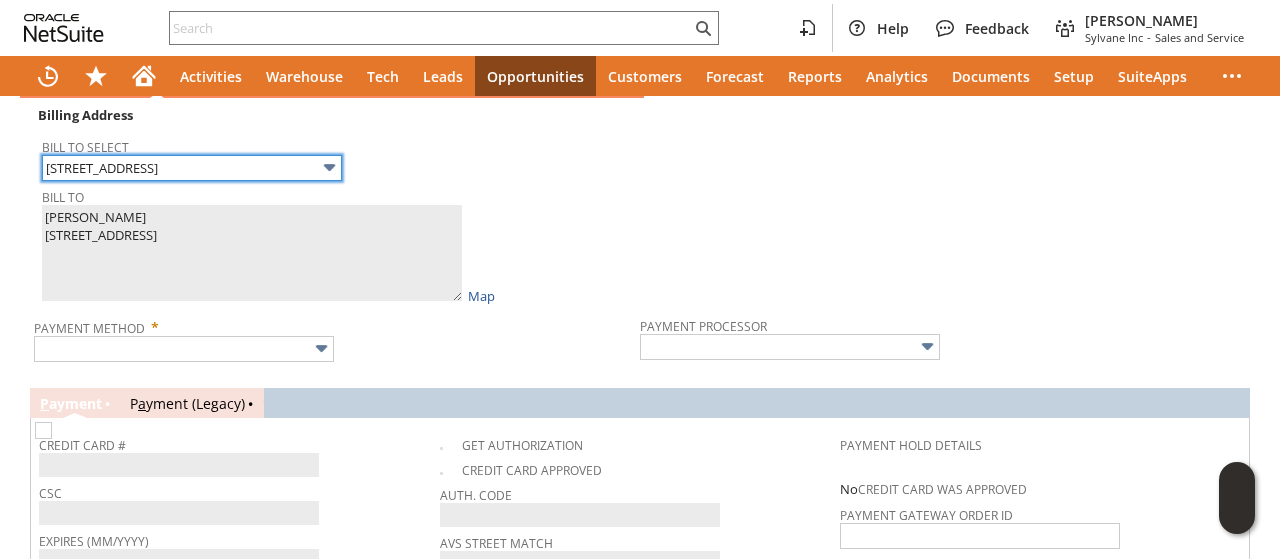 scroll, scrollTop: 1200, scrollLeft: 0, axis: vertical 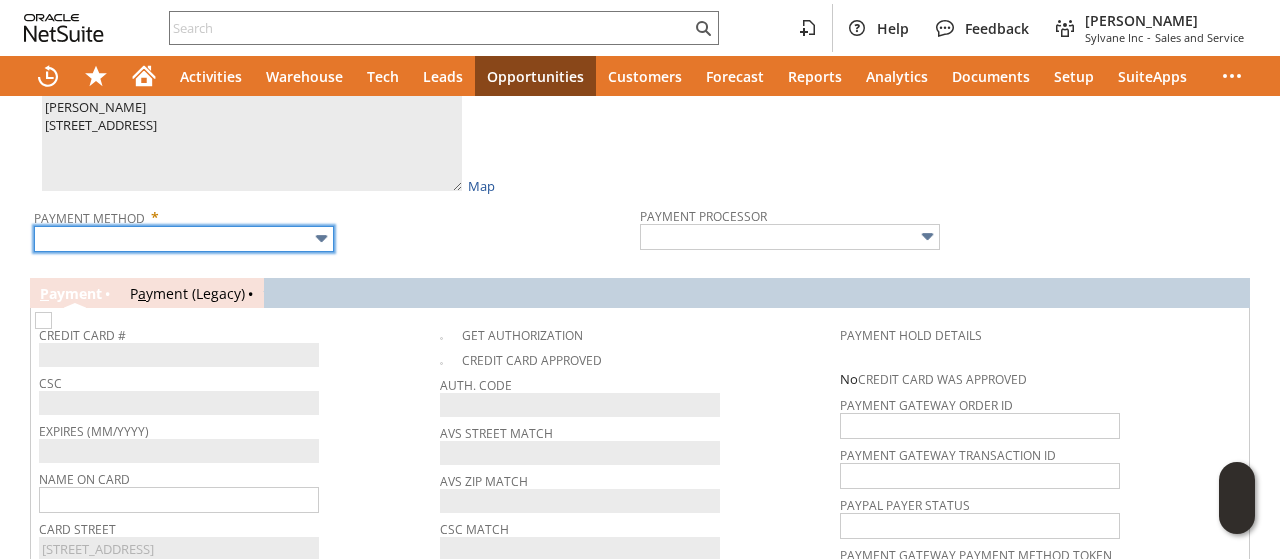click at bounding box center (184, 239) 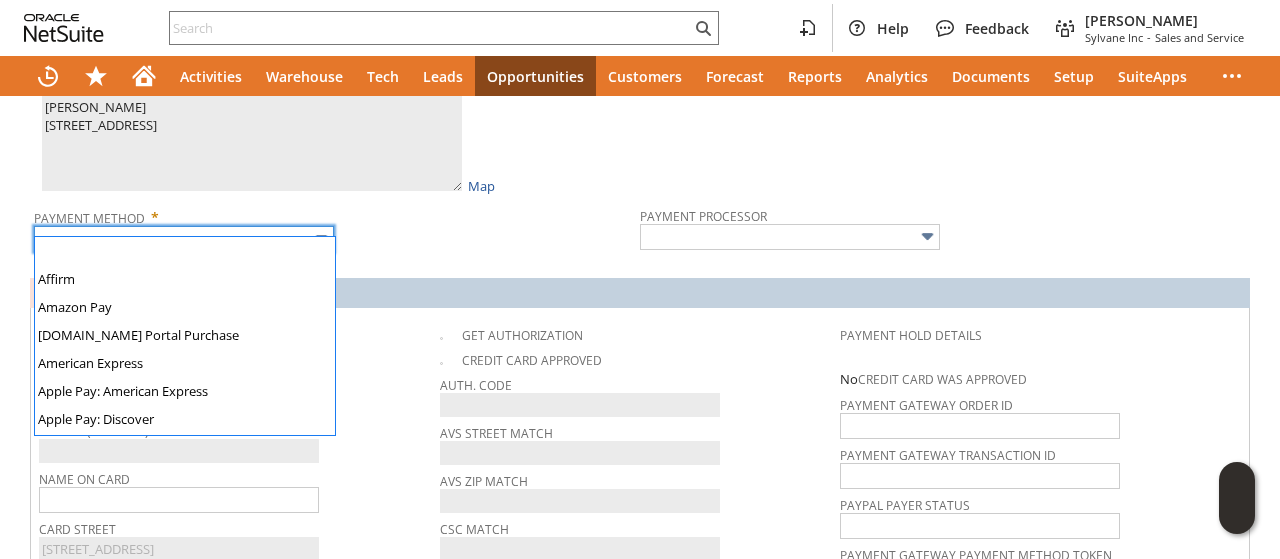 scroll, scrollTop: 558, scrollLeft: 0, axis: vertical 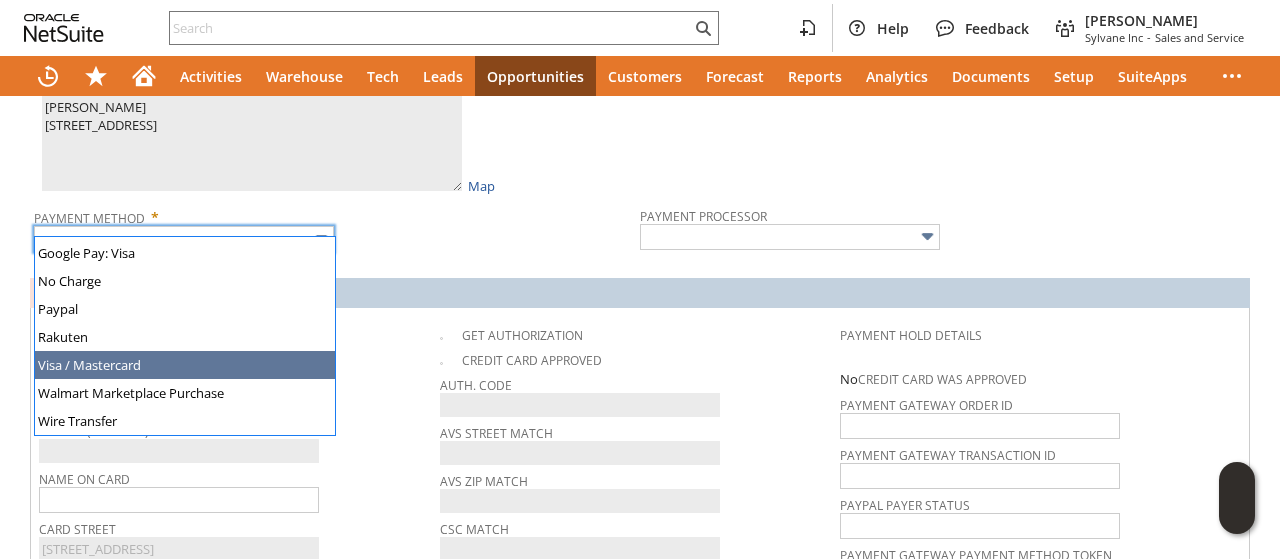 type on "Visa / Mastercard" 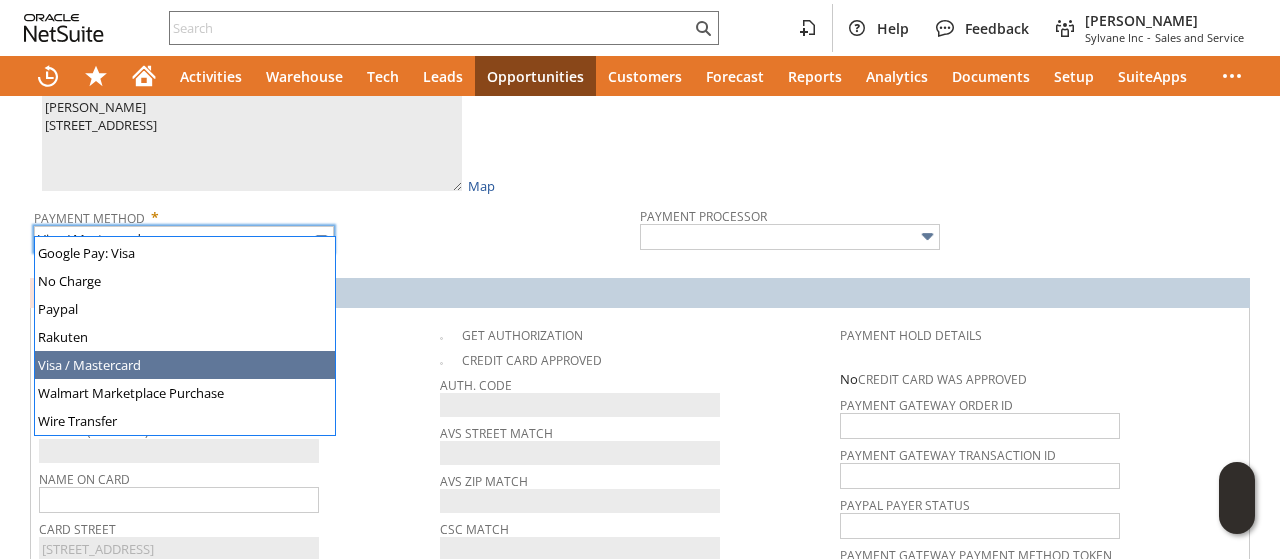 click on "Credit Card #" at bounding box center (239, 342) 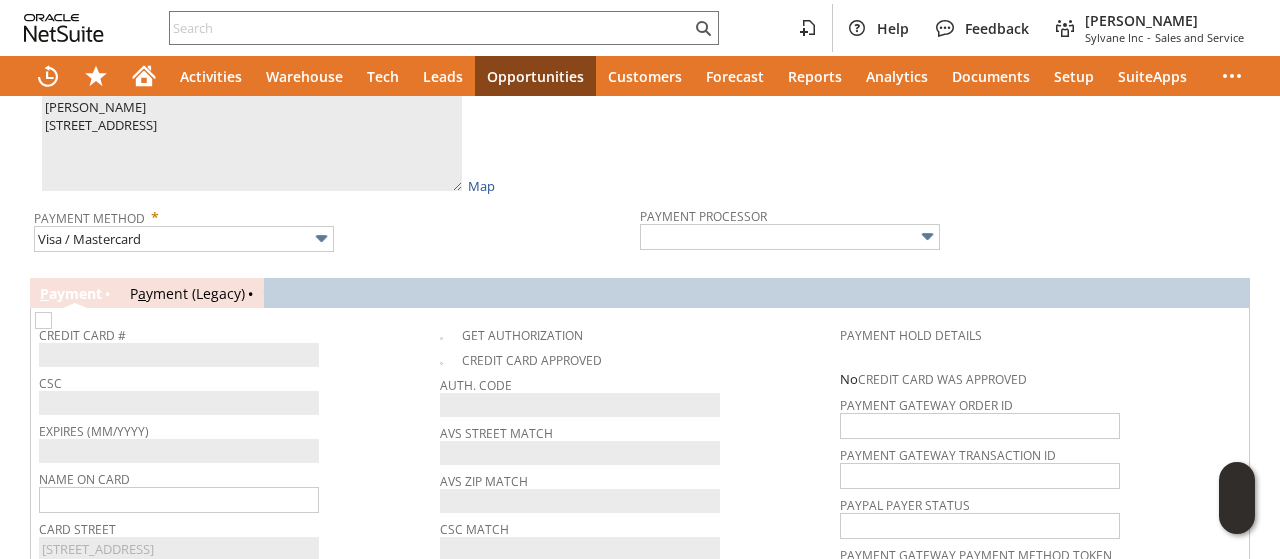 type on "Braintree" 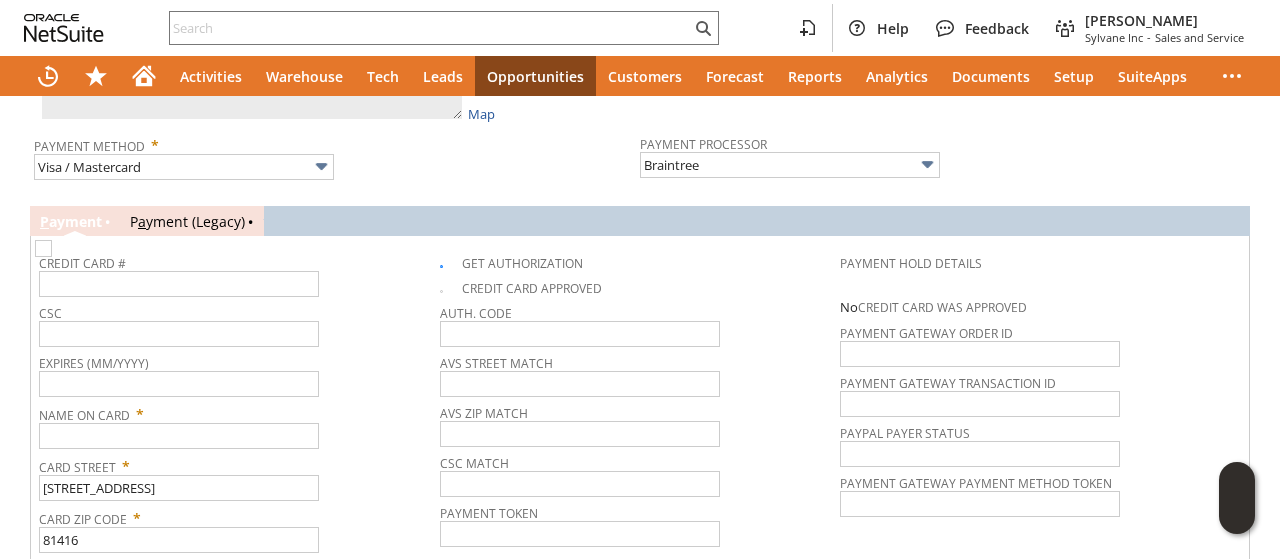 scroll, scrollTop: 1400, scrollLeft: 0, axis: vertical 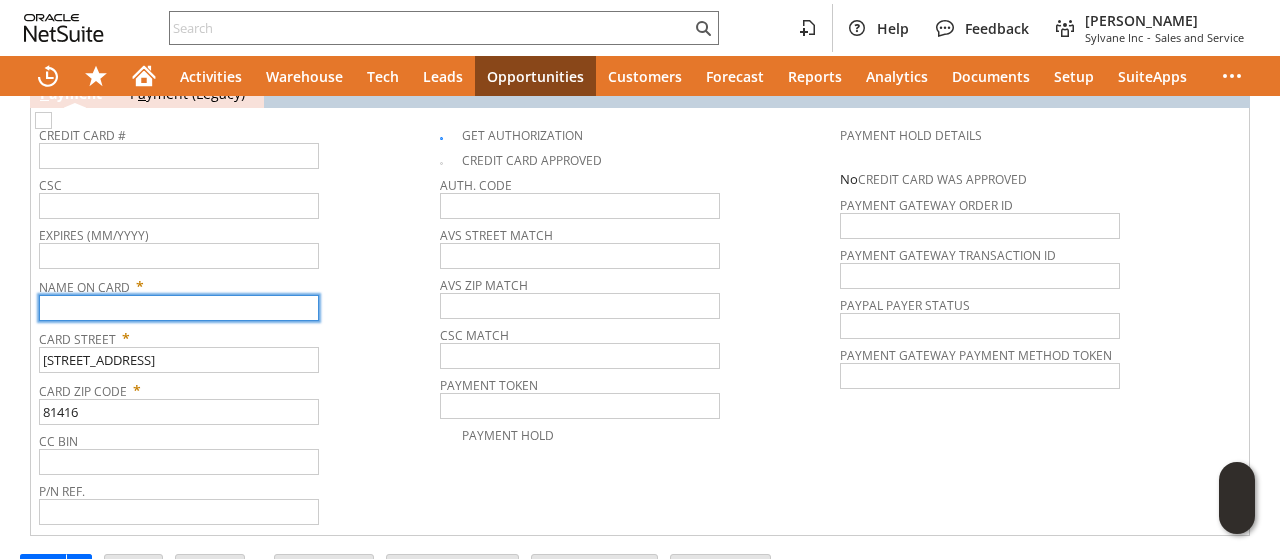 paste on "[PERSON_NAME]" 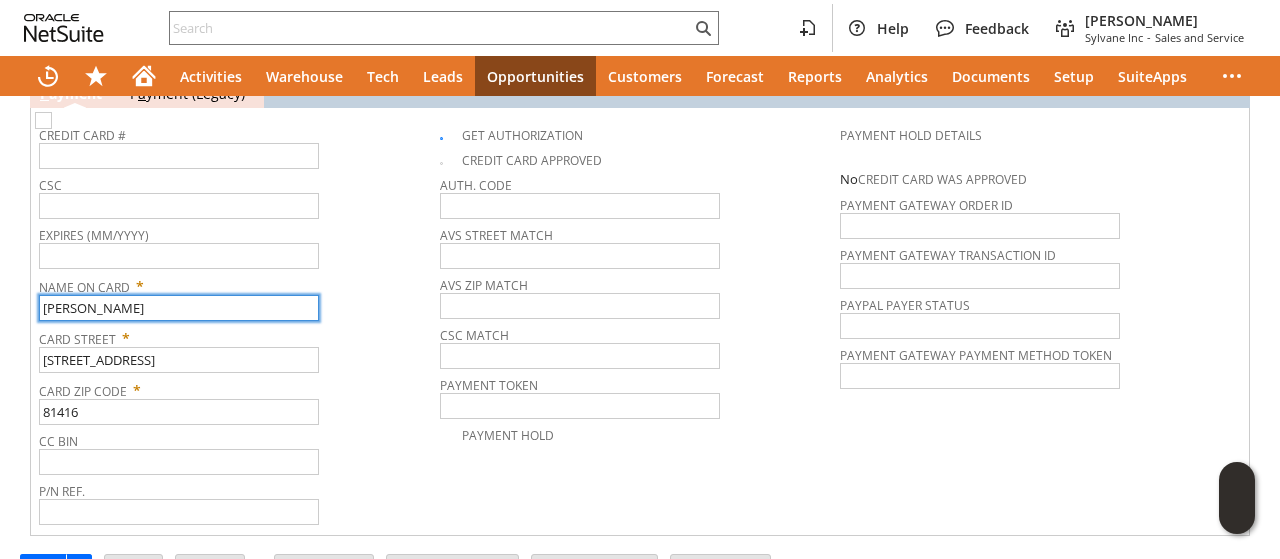 scroll, scrollTop: 1300, scrollLeft: 0, axis: vertical 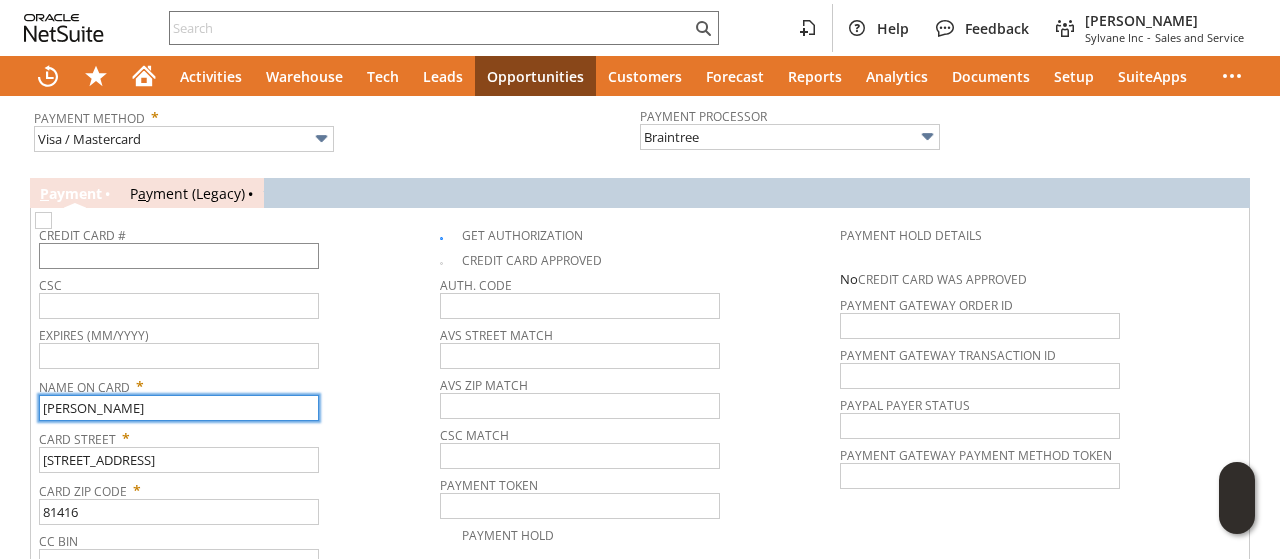type on "[PERSON_NAME]" 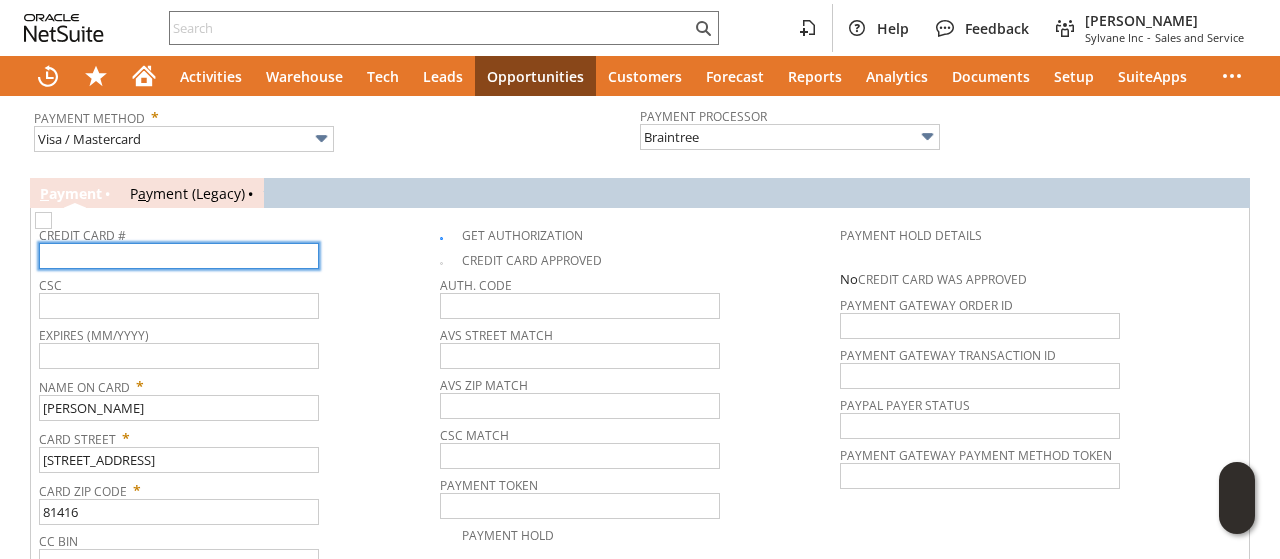 click at bounding box center [179, 256] 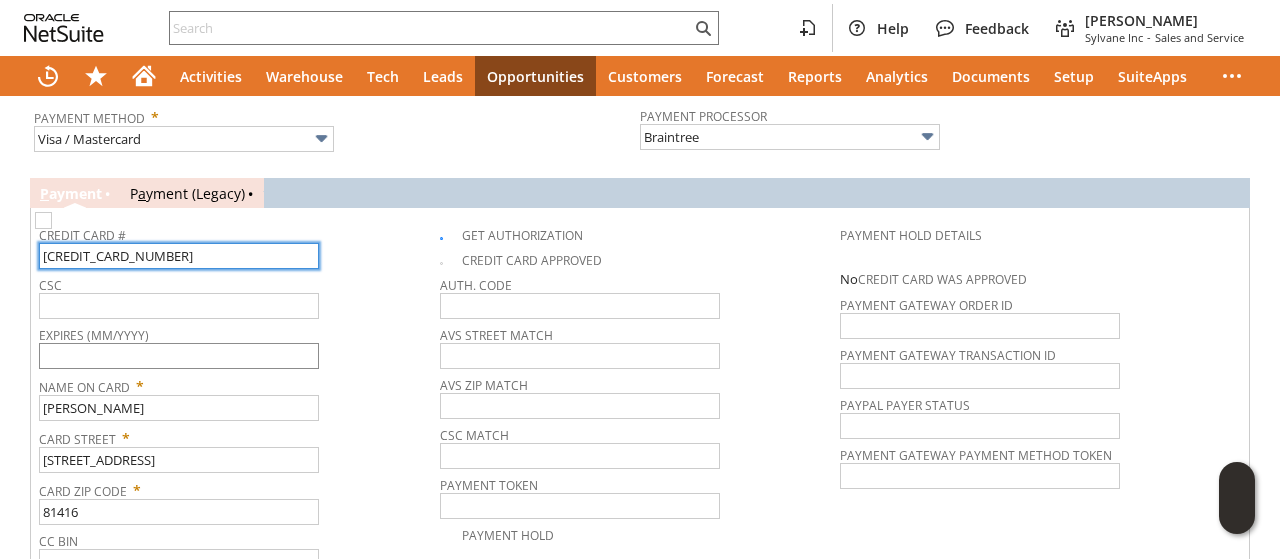 type on "[CREDIT_CARD_NUMBER]" 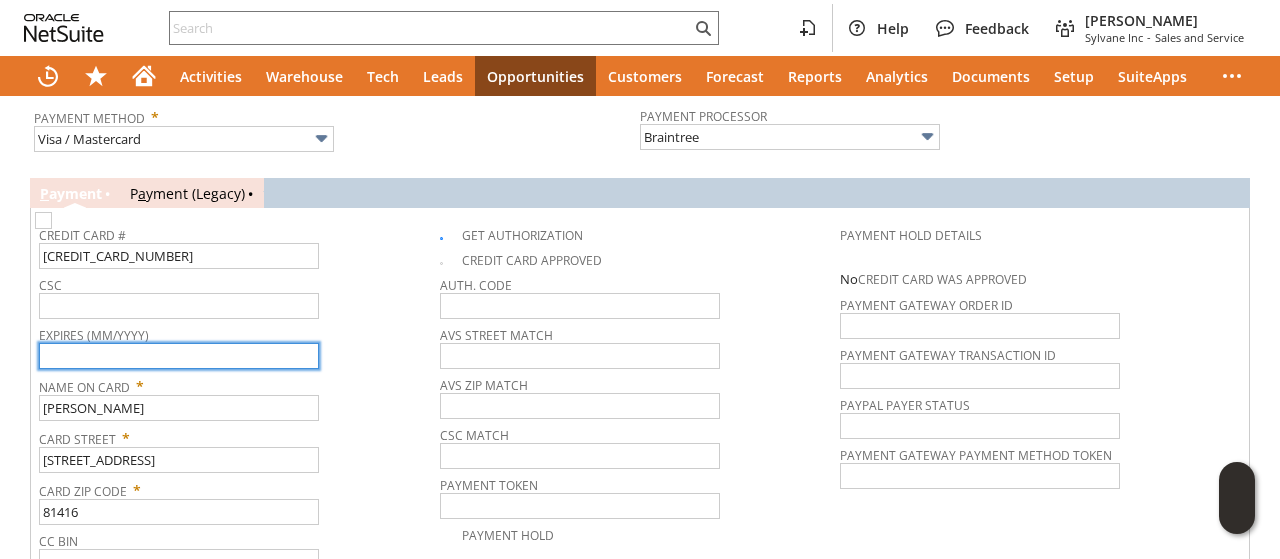 click at bounding box center (179, 356) 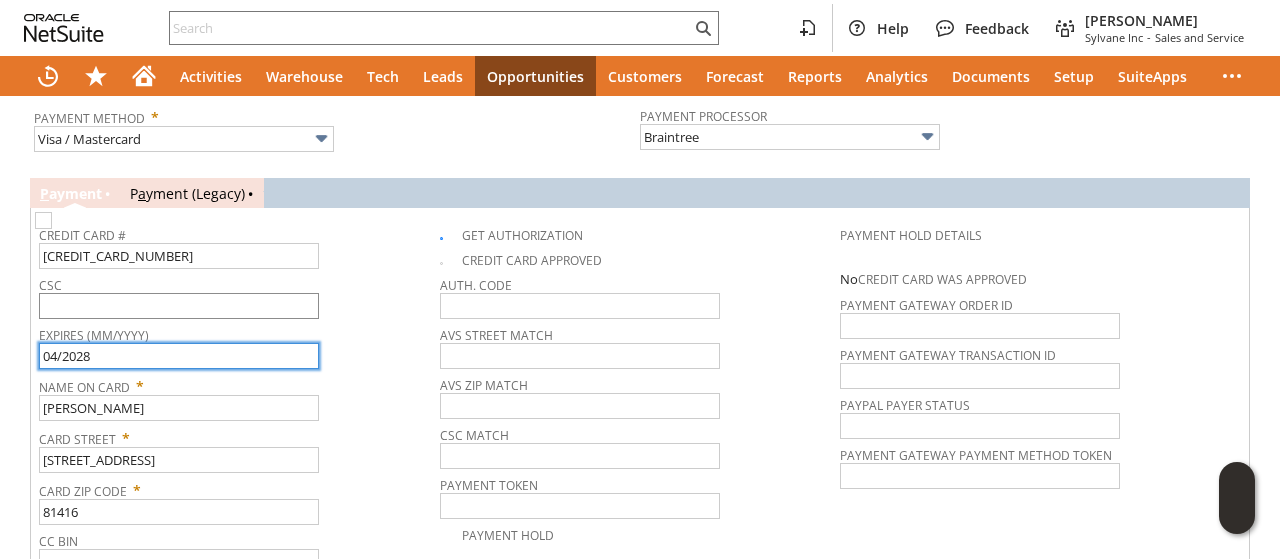 type on "04/2028" 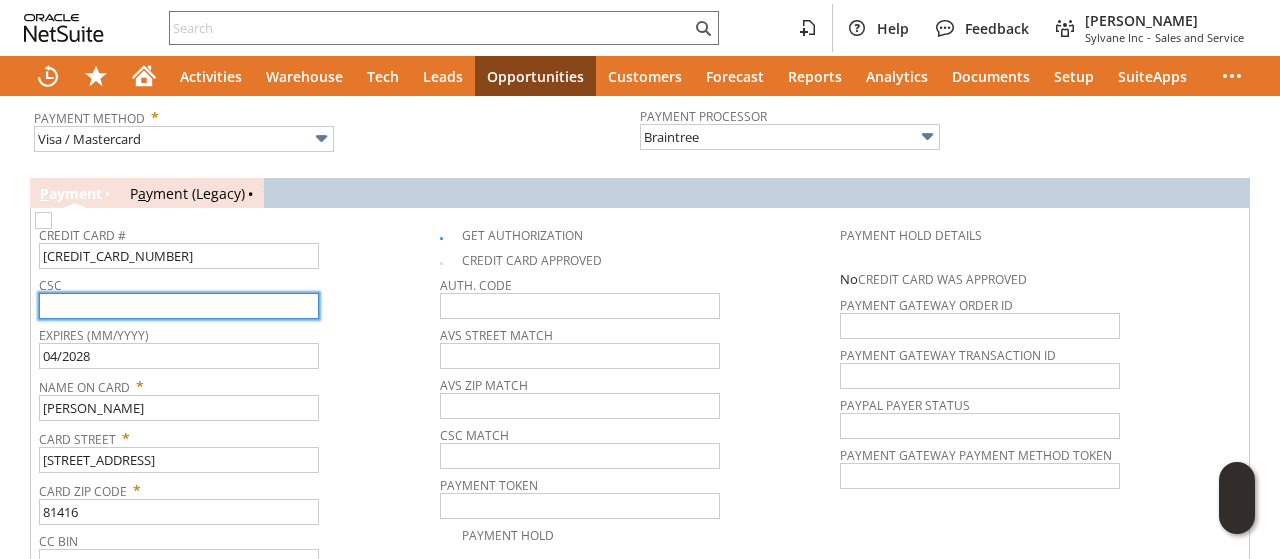 click at bounding box center (179, 306) 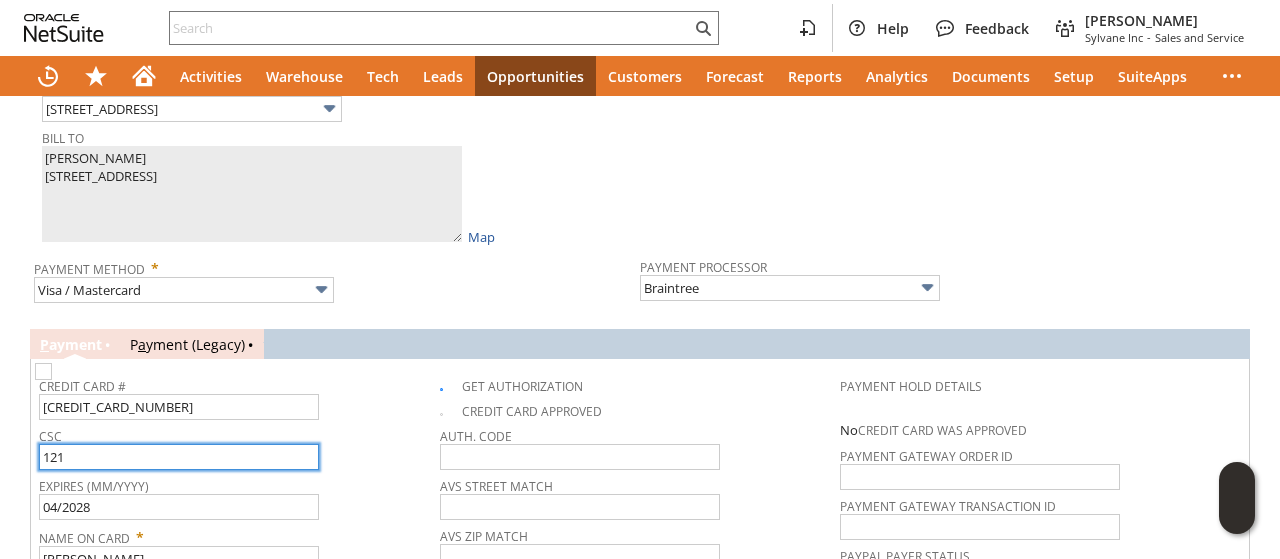 scroll, scrollTop: 900, scrollLeft: 0, axis: vertical 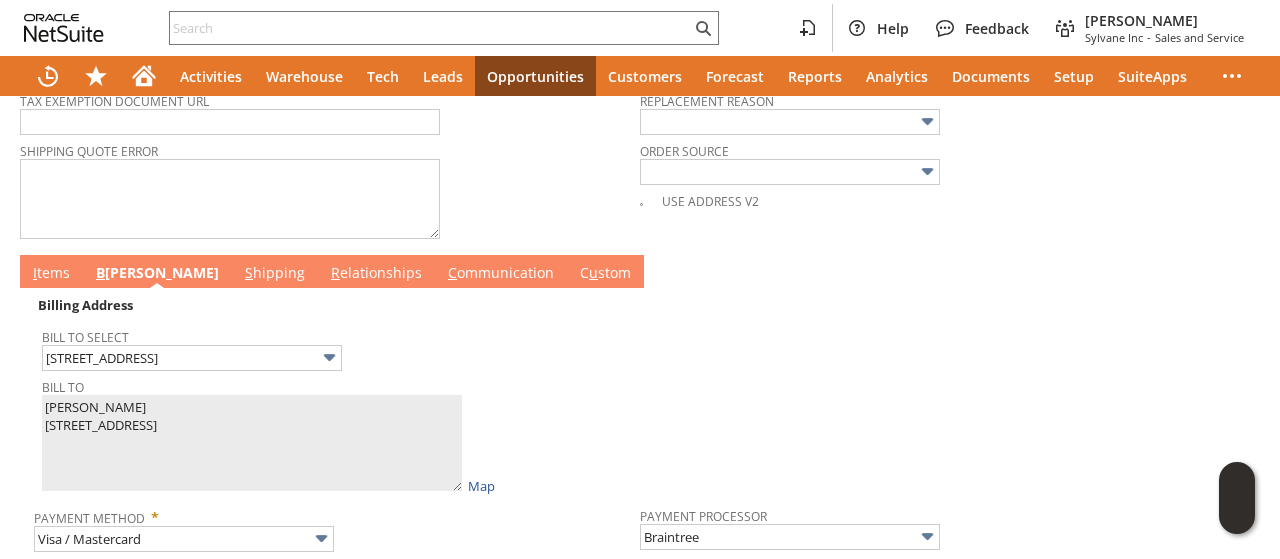type on "121" 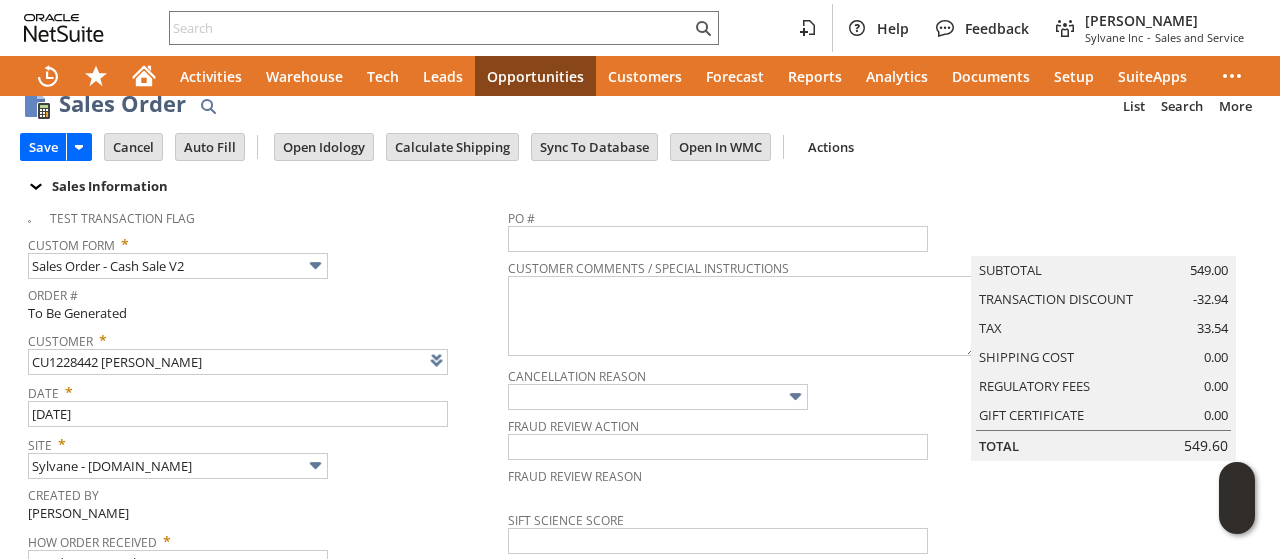 scroll, scrollTop: 0, scrollLeft: 0, axis: both 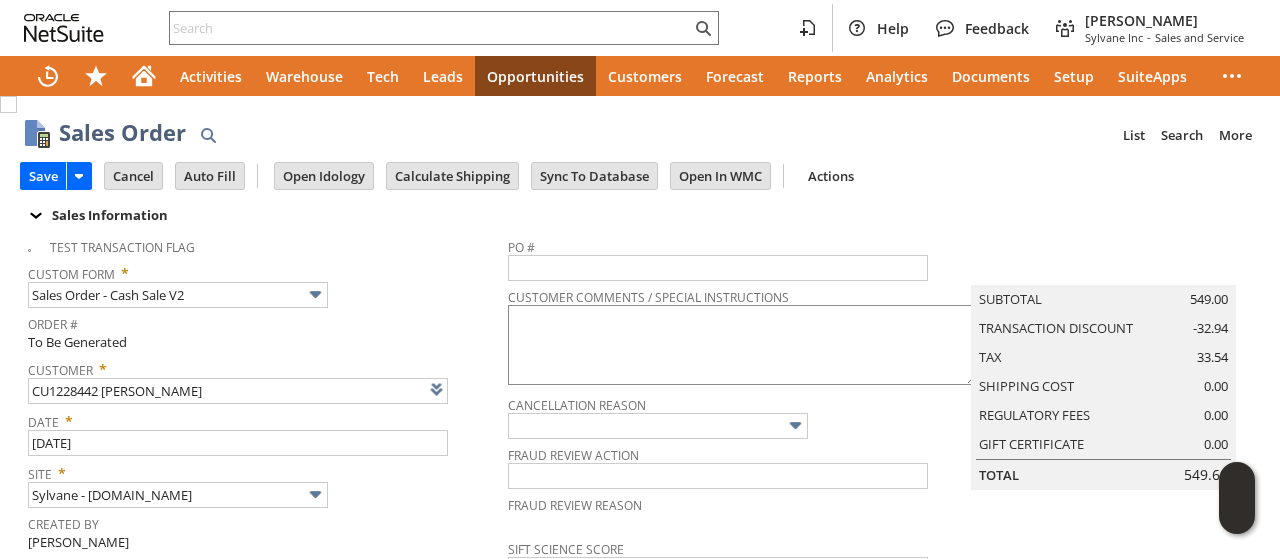drag, startPoint x: 39, startPoint y: 171, endPoint x: 694, endPoint y: 344, distance: 677.4614 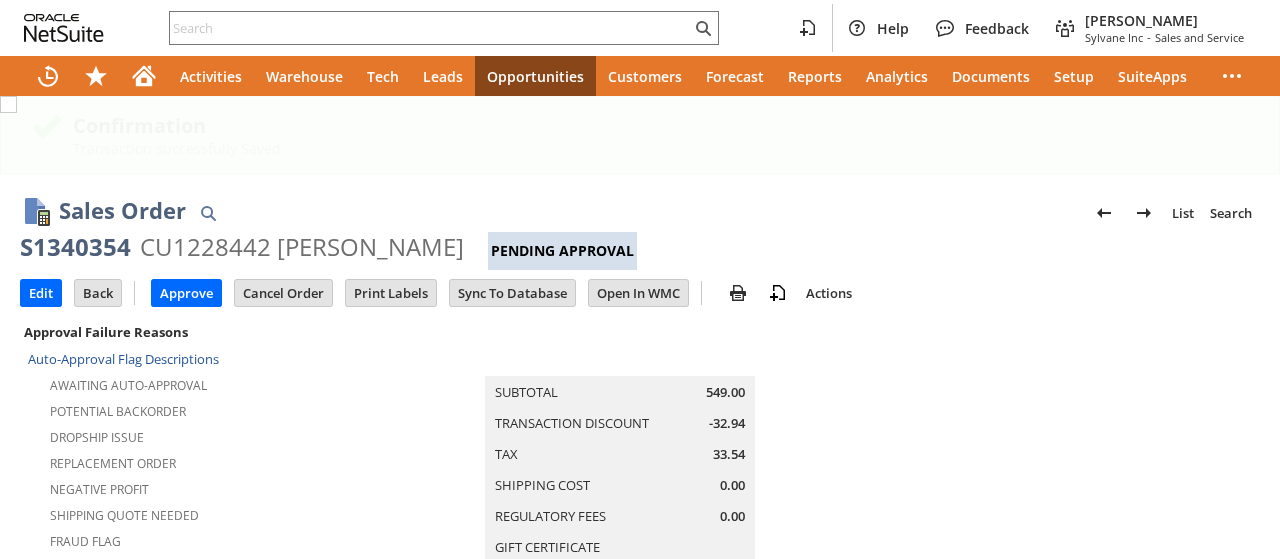 scroll, scrollTop: 0, scrollLeft: 0, axis: both 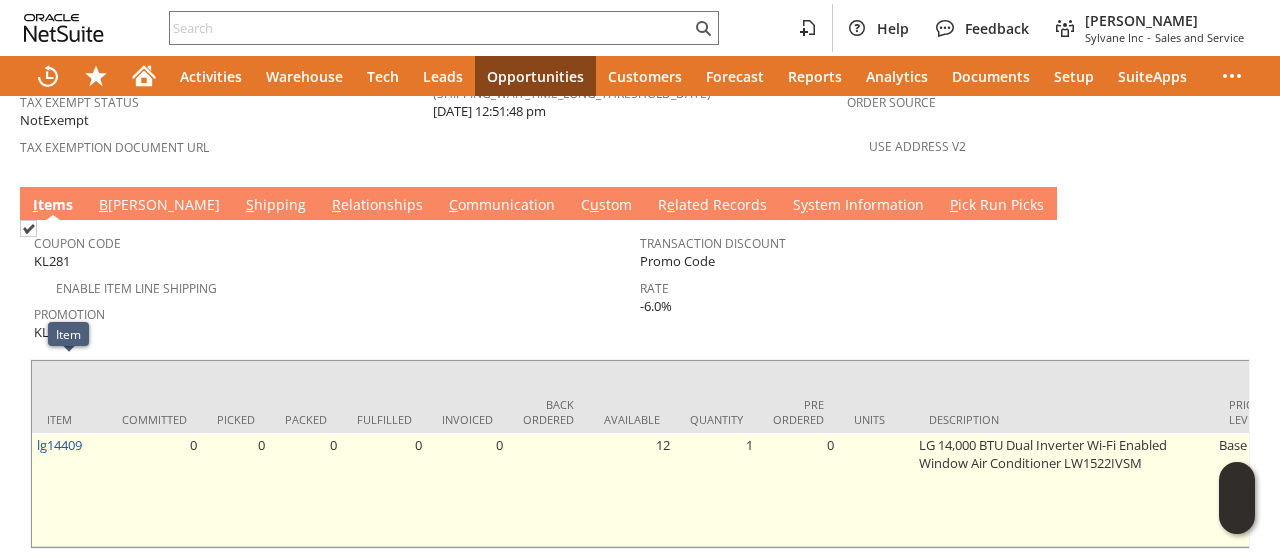 click on "lg14409" at bounding box center [69, 490] 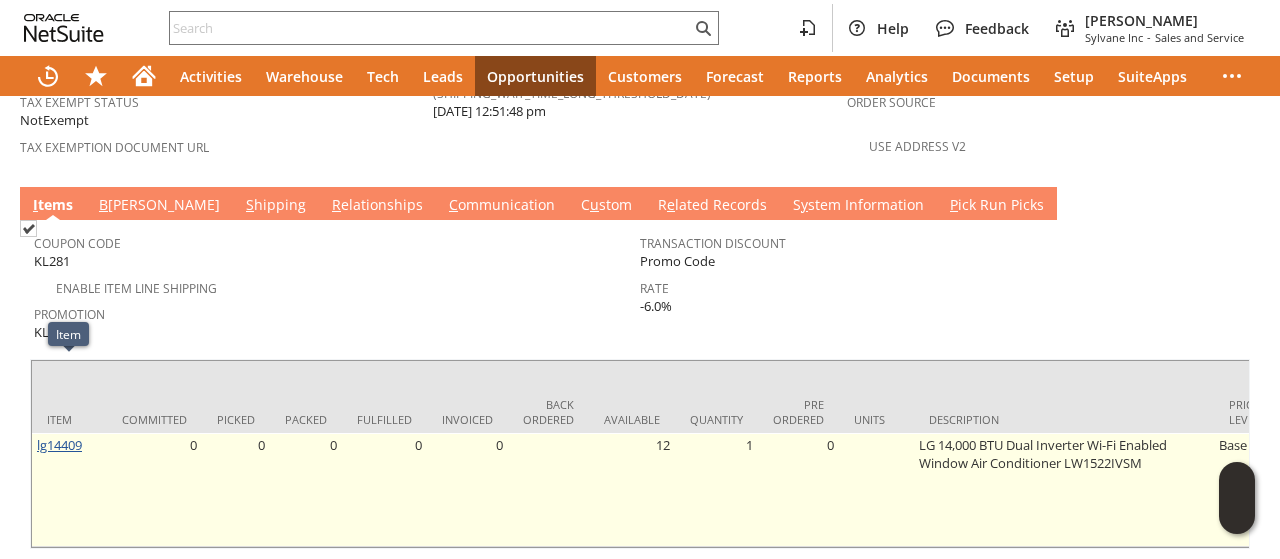 click on "lg14409" at bounding box center [59, 445] 